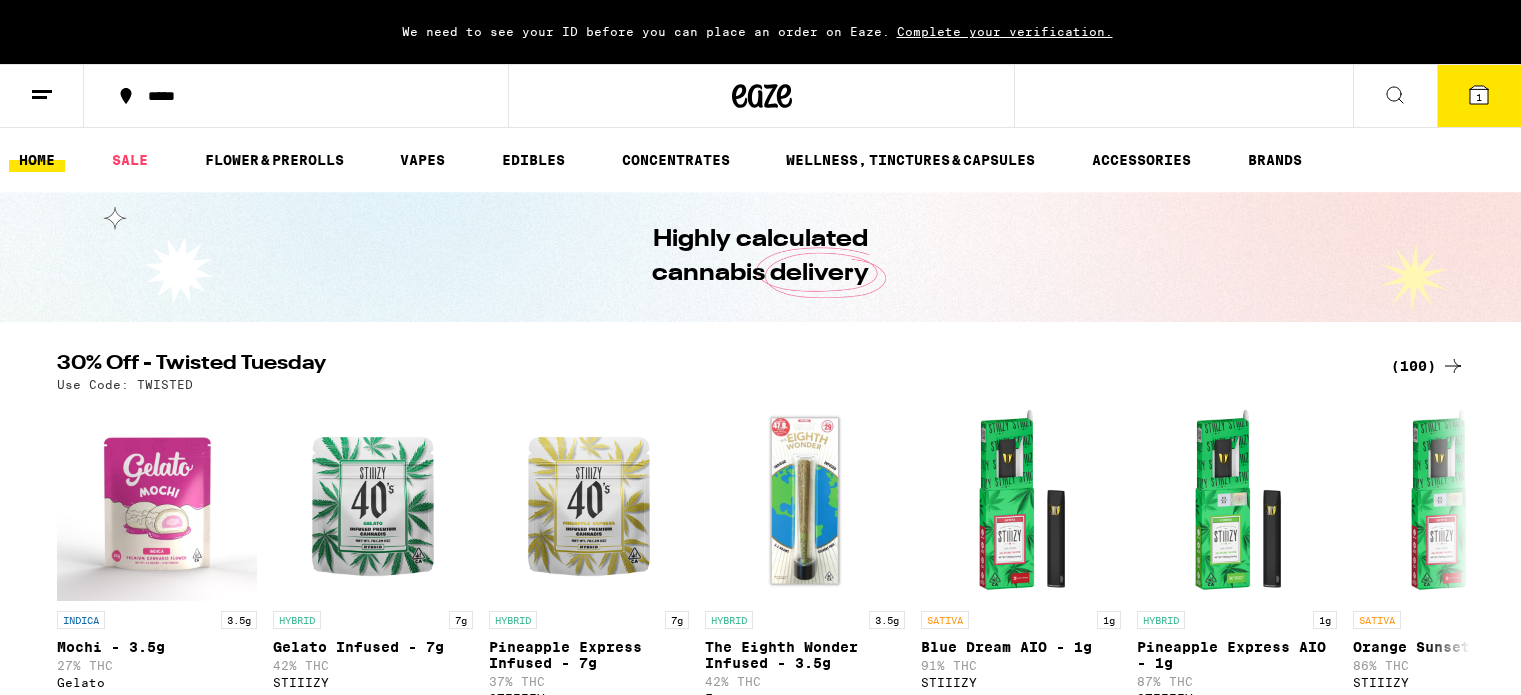 scroll, scrollTop: 0, scrollLeft: 0, axis: both 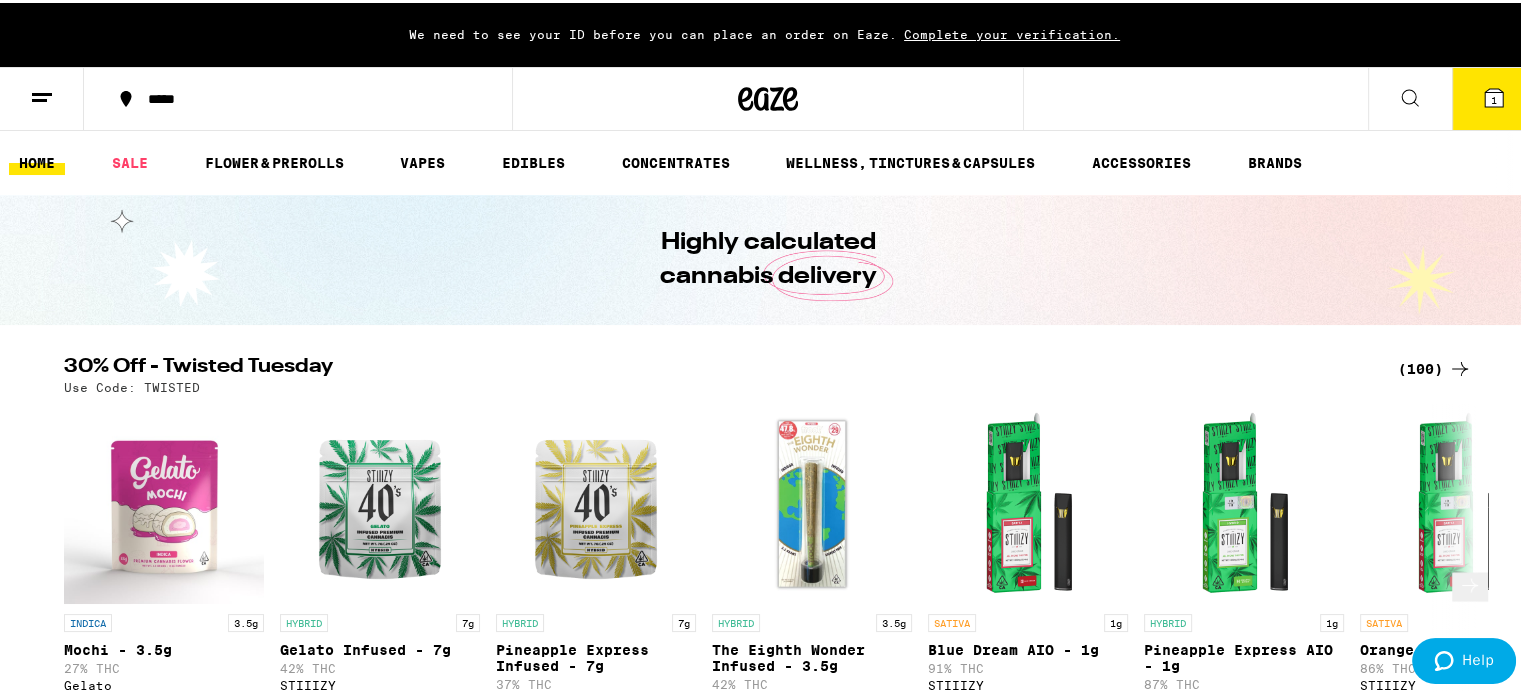 click 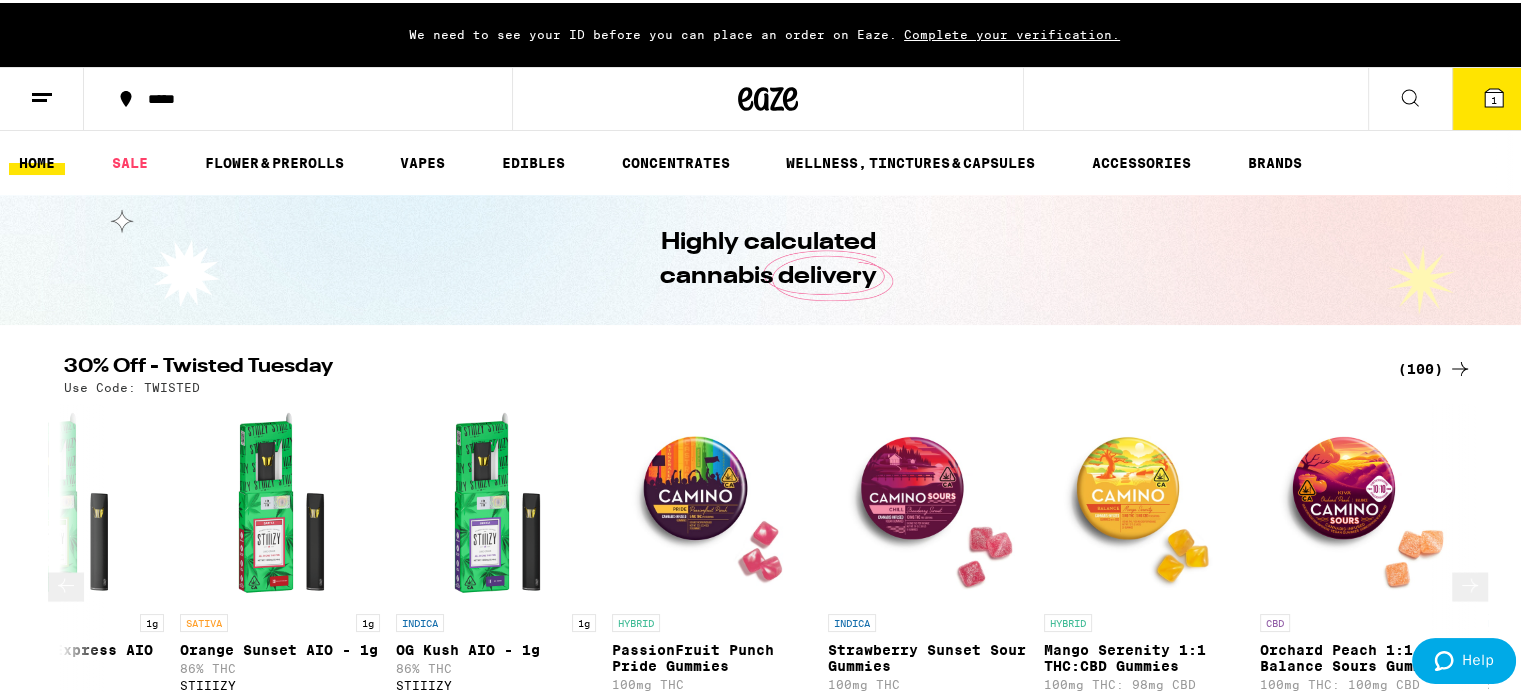 scroll, scrollTop: 0, scrollLeft: 1190, axis: horizontal 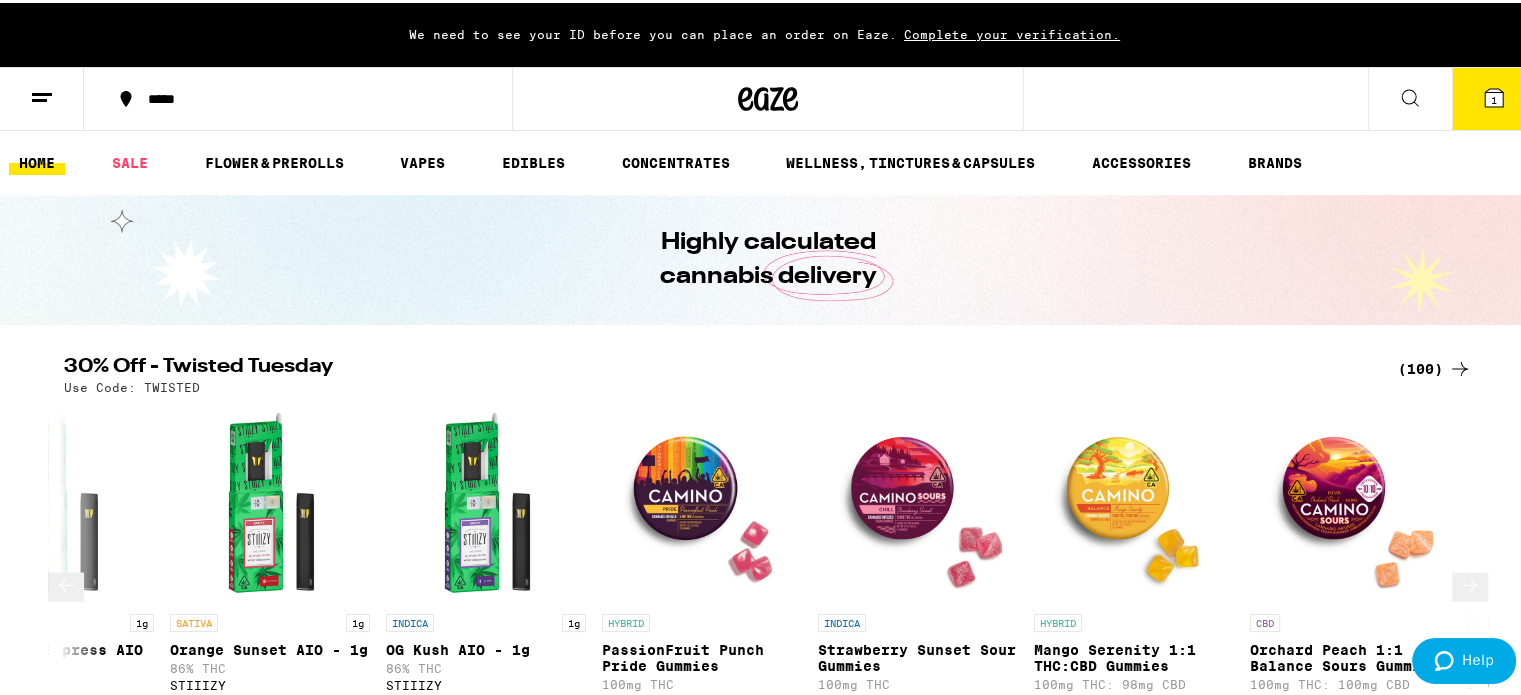 click 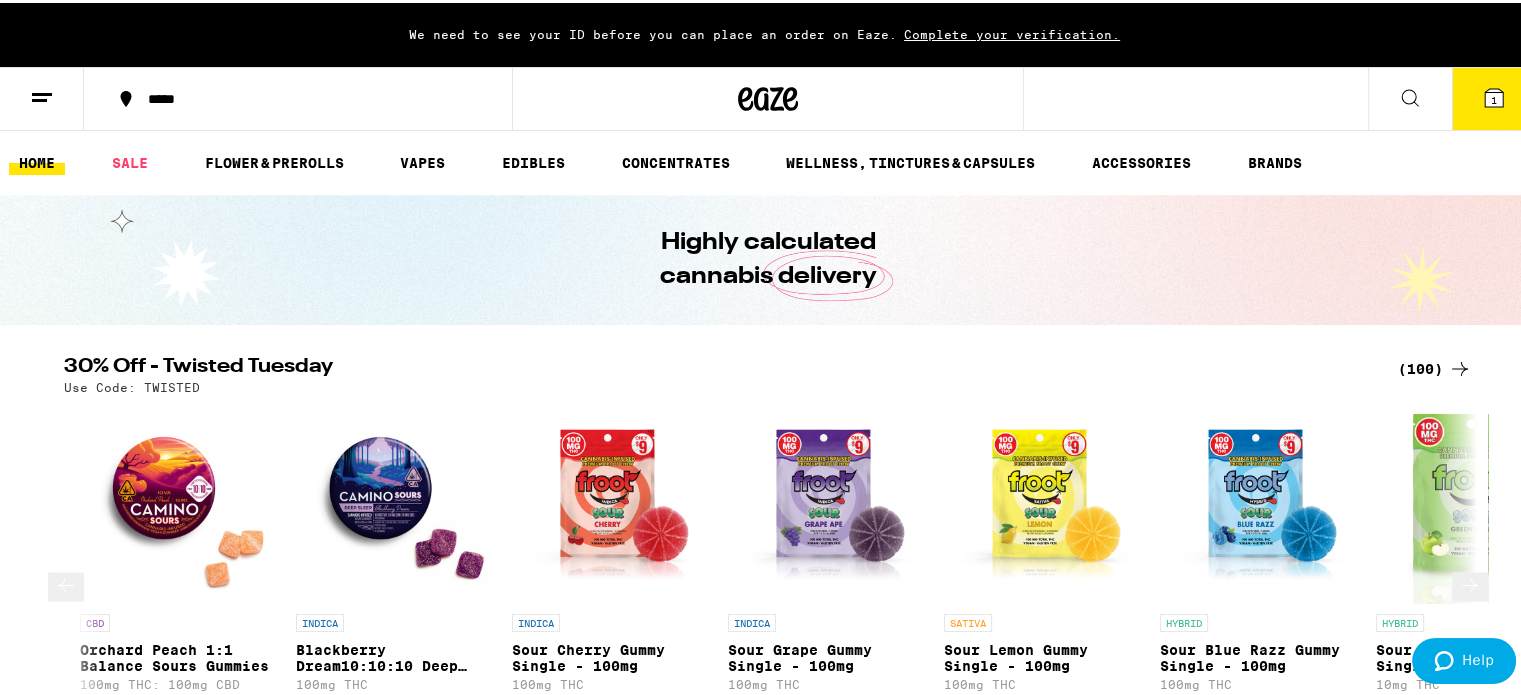scroll, scrollTop: 0, scrollLeft: 2380, axis: horizontal 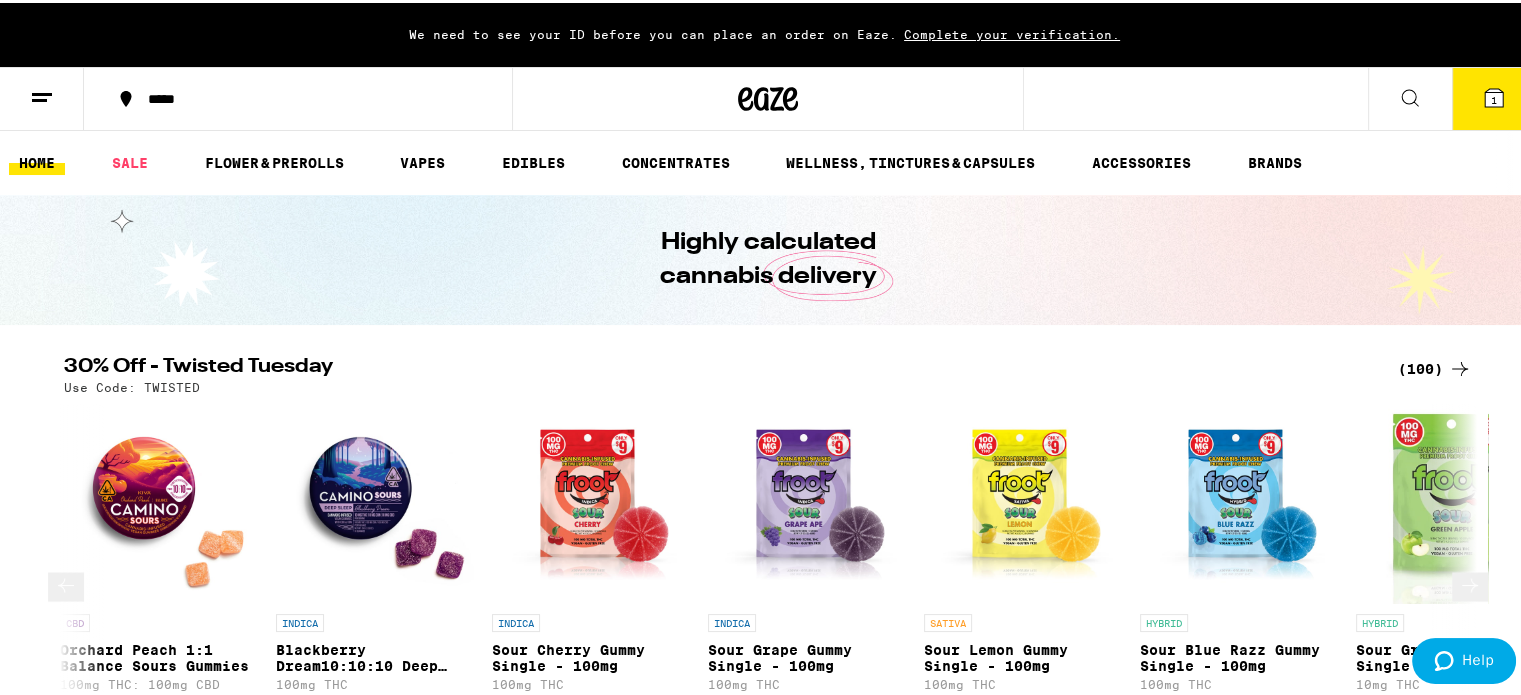 click 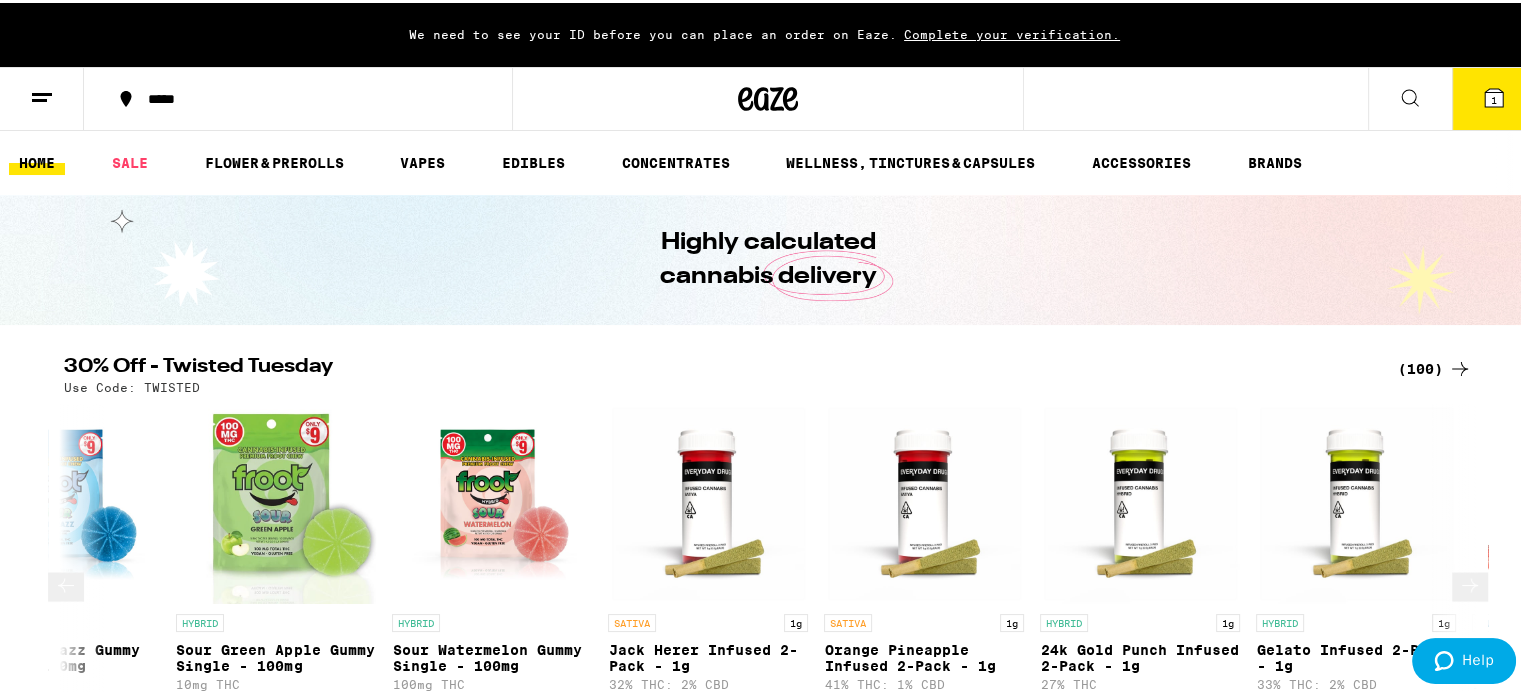 scroll, scrollTop: 0, scrollLeft: 3571, axis: horizontal 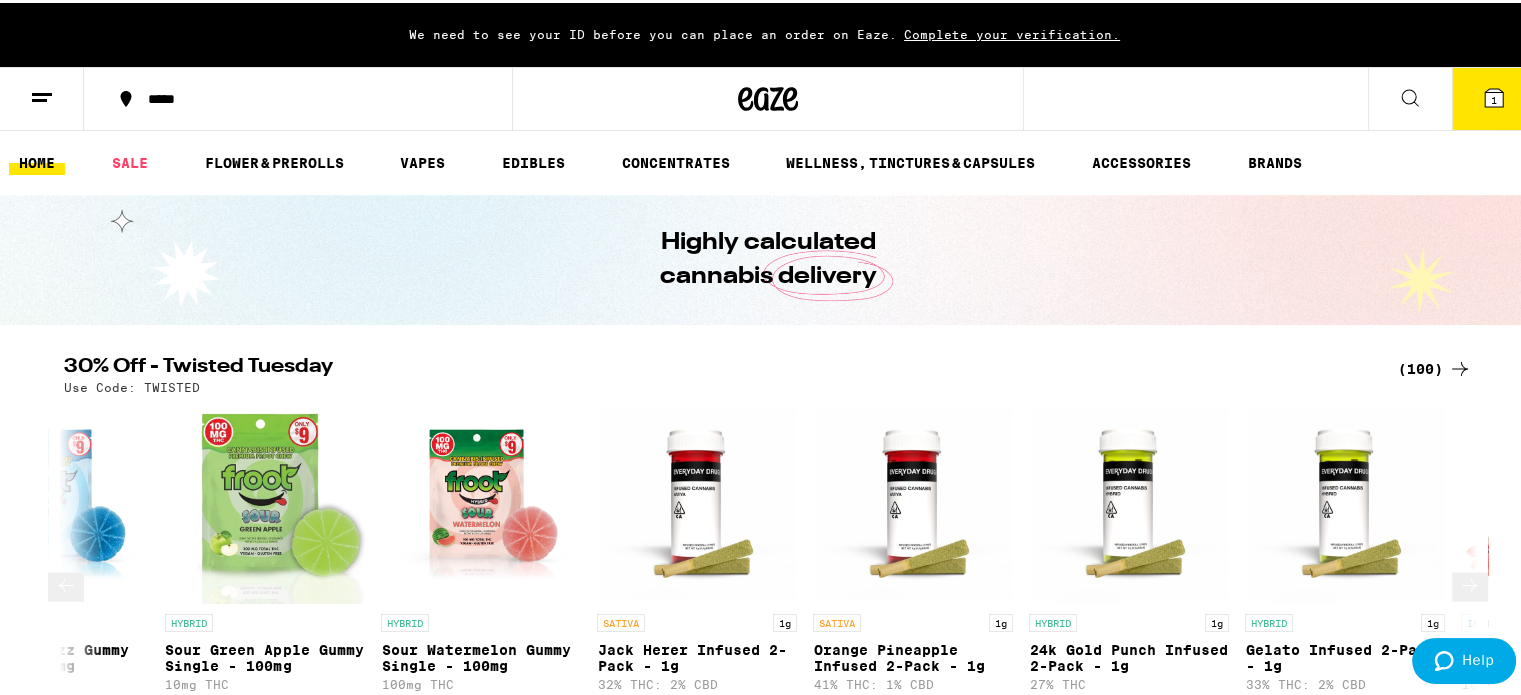 click 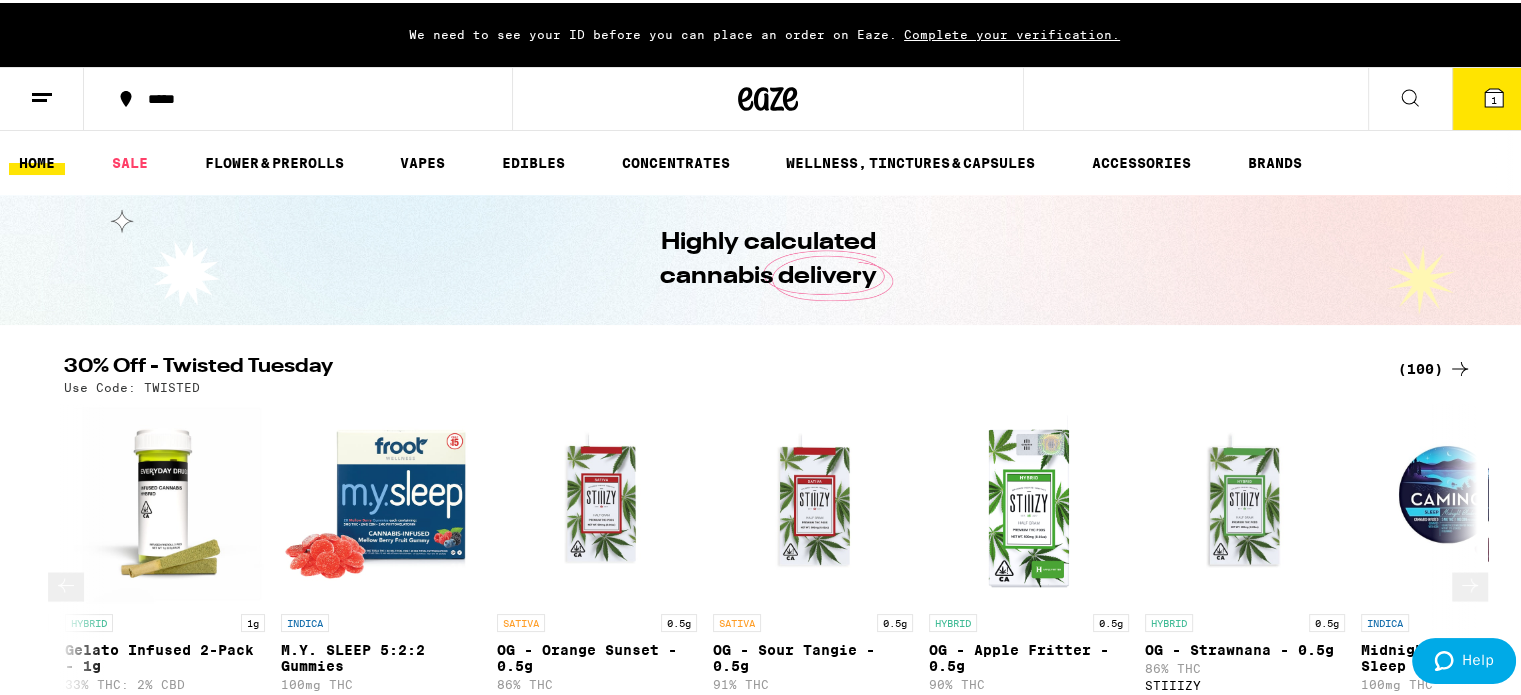 scroll, scrollTop: 0, scrollLeft: 4761, axis: horizontal 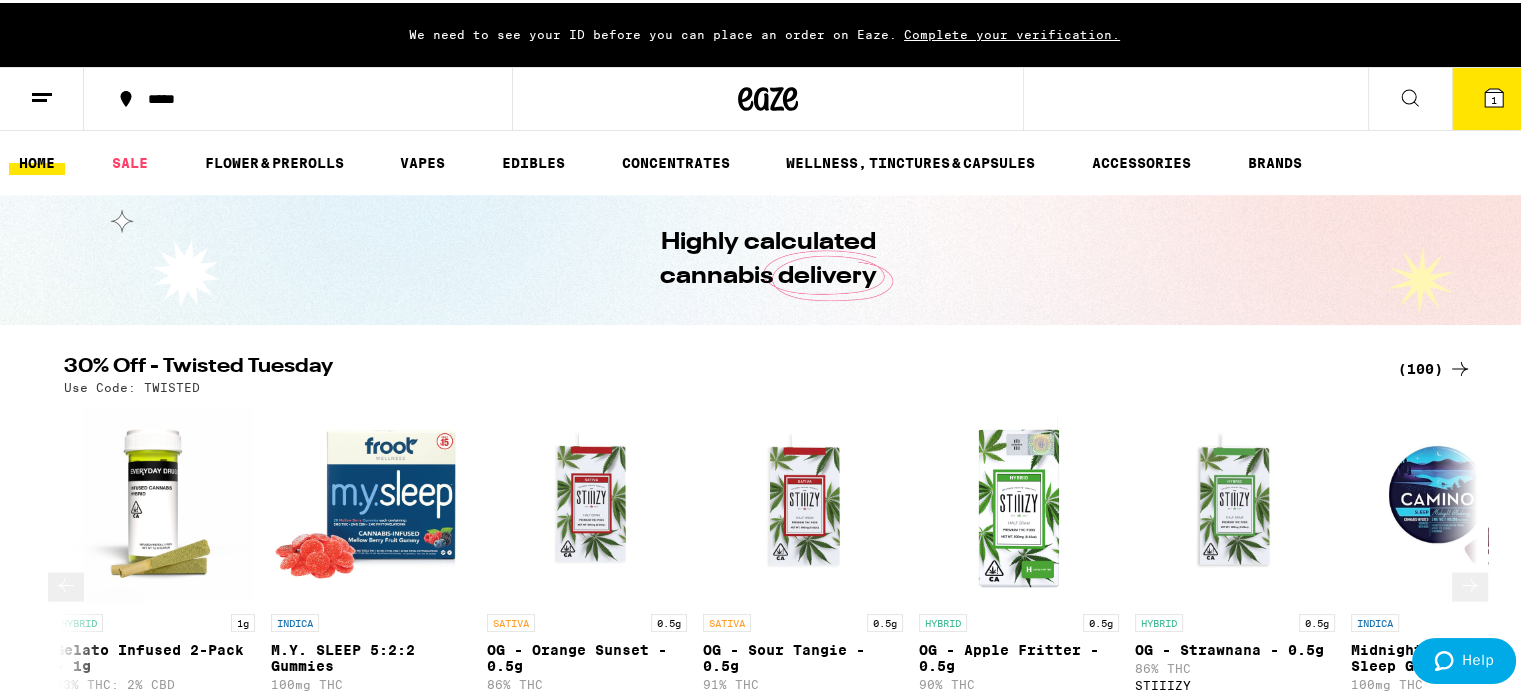click 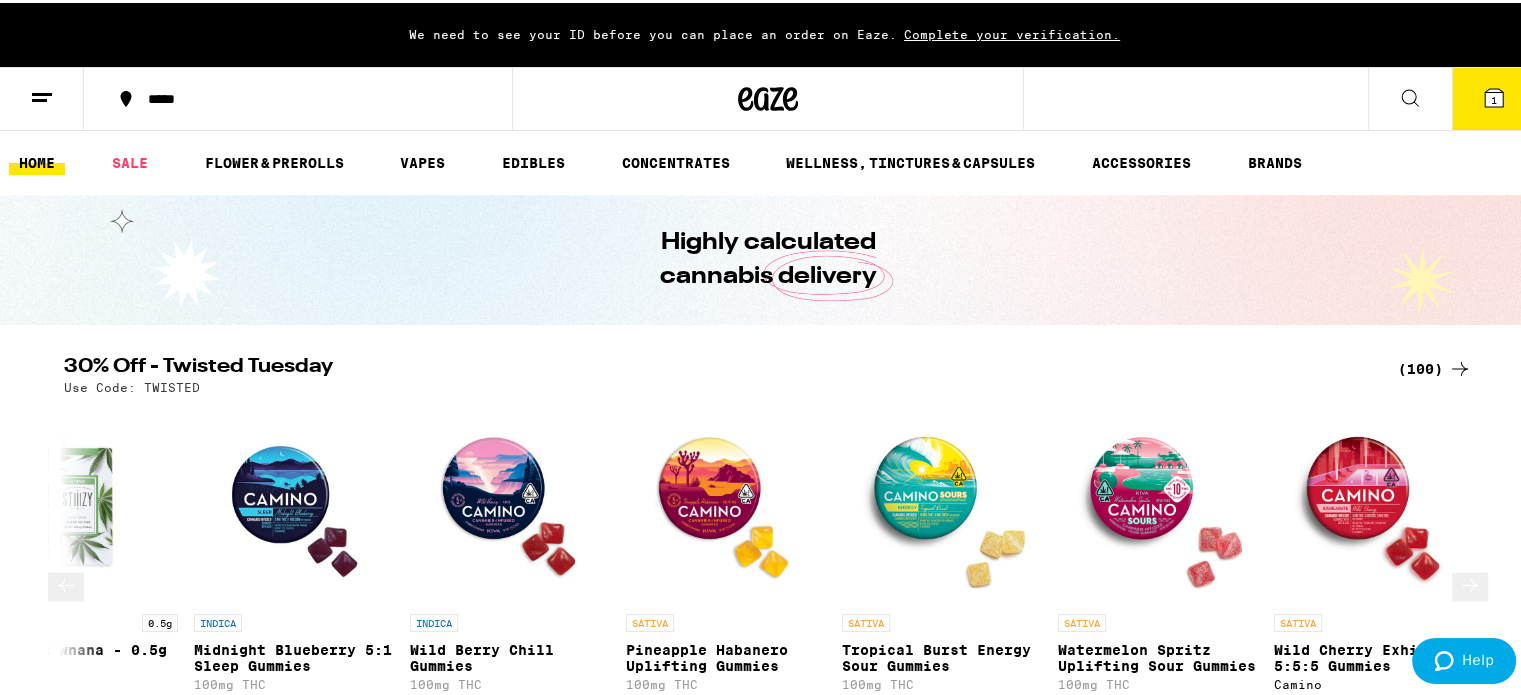 scroll, scrollTop: 0, scrollLeft: 5952, axis: horizontal 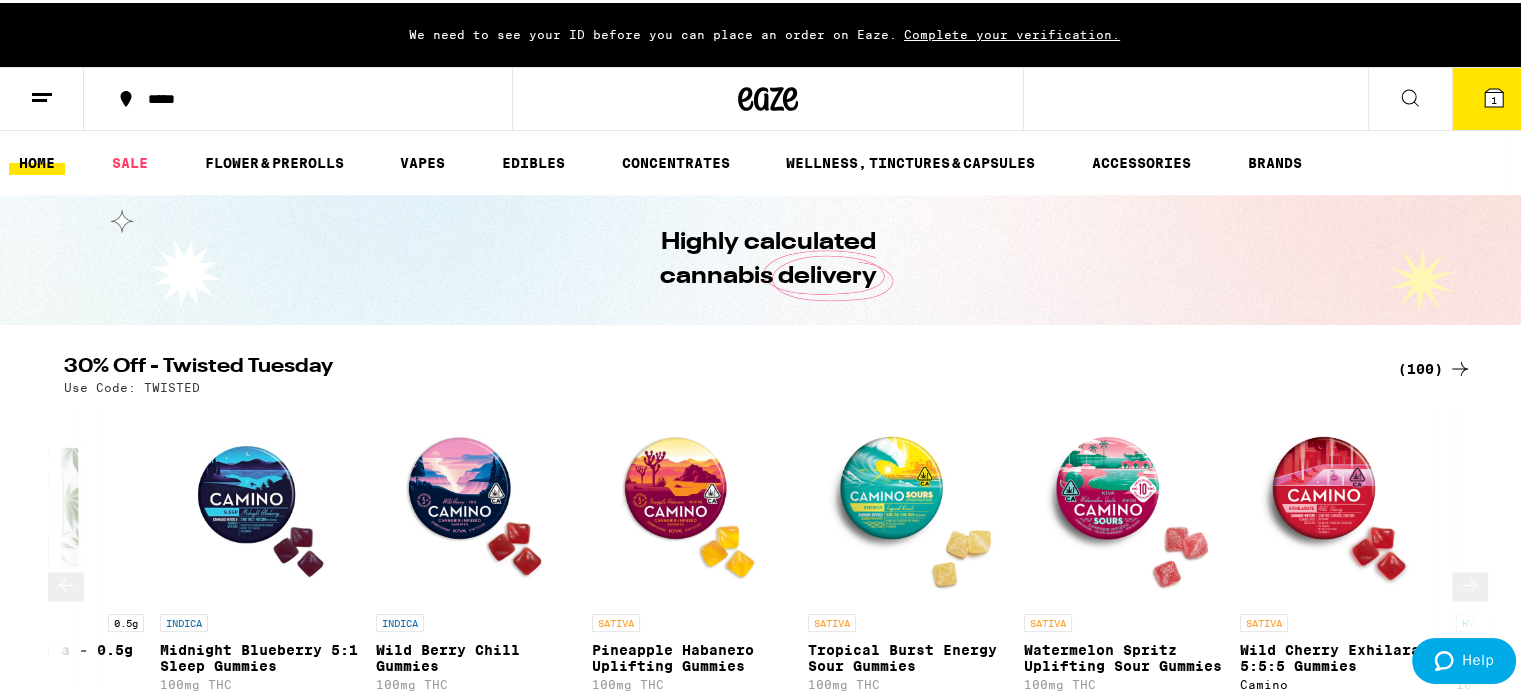 click 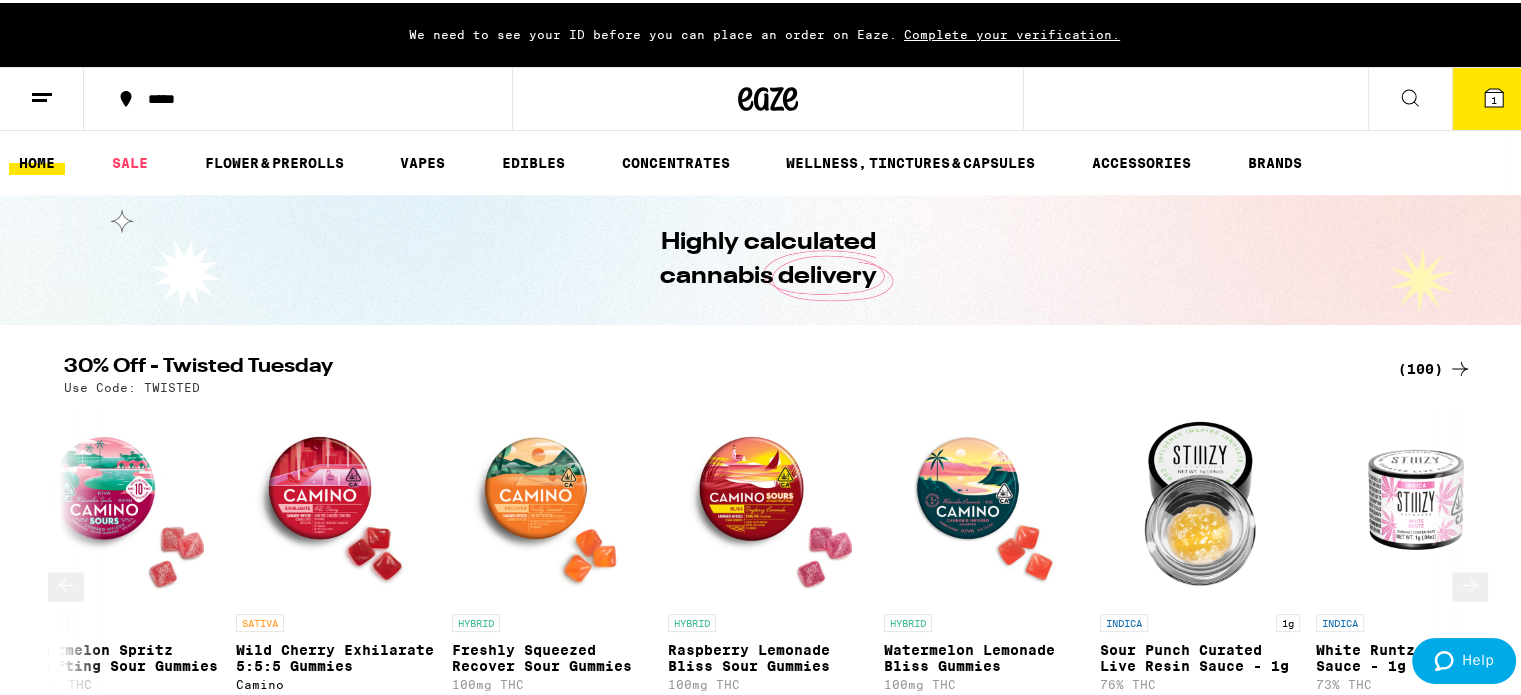 scroll, scrollTop: 0, scrollLeft: 7142, axis: horizontal 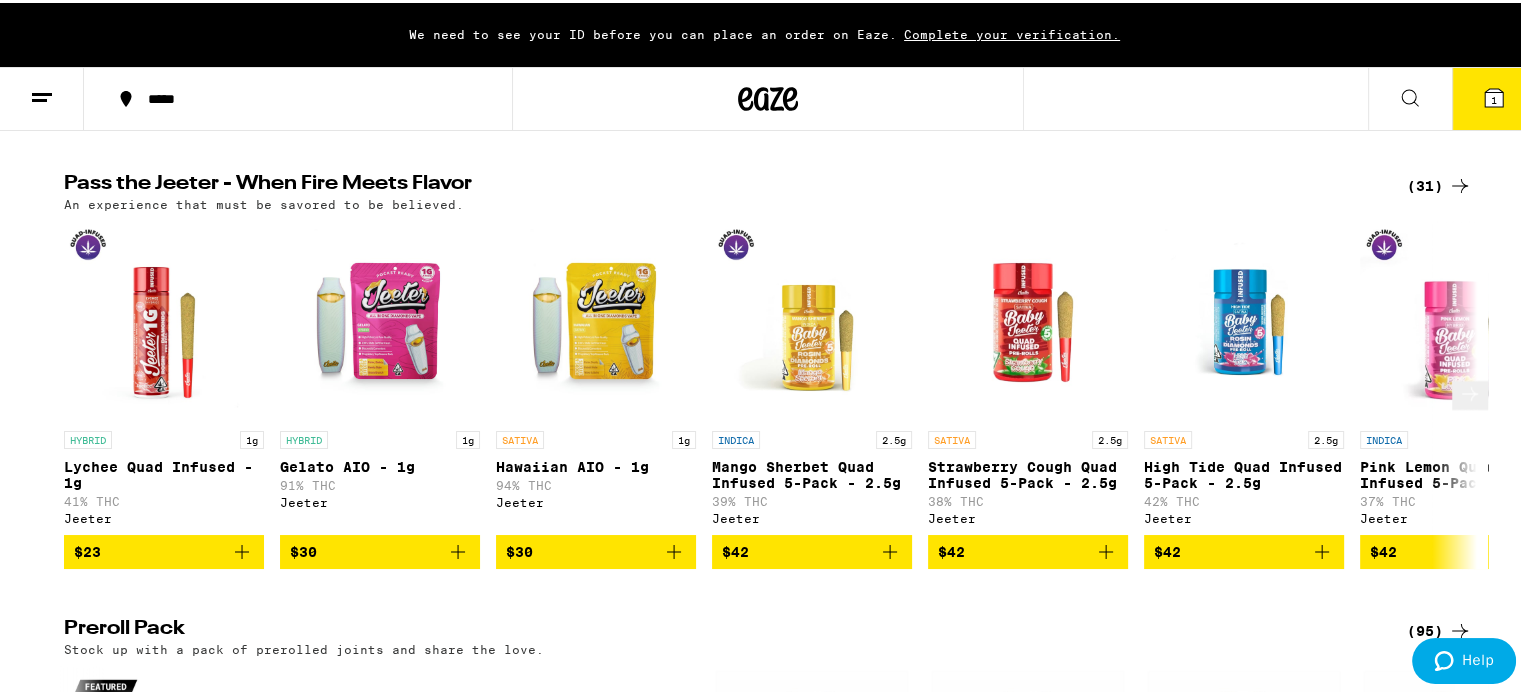 click 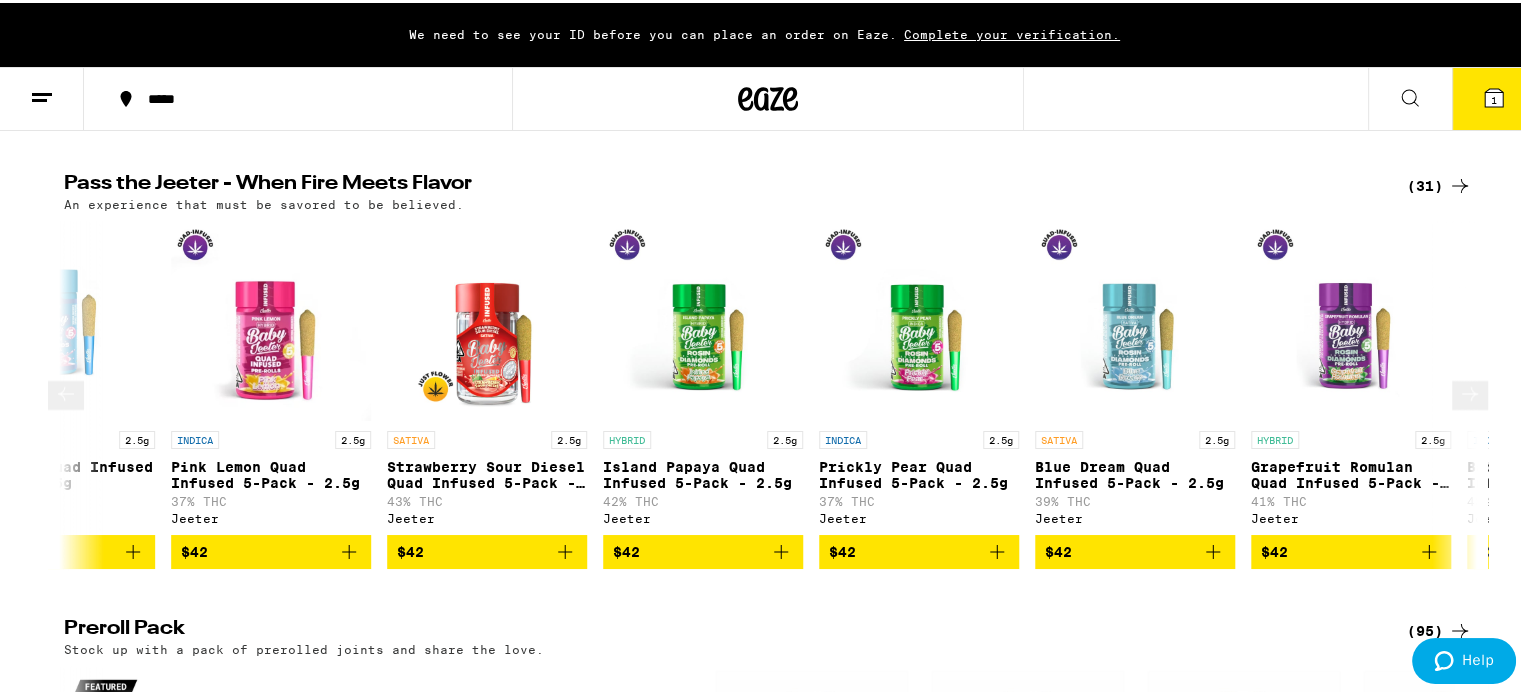 scroll, scrollTop: 0, scrollLeft: 1190, axis: horizontal 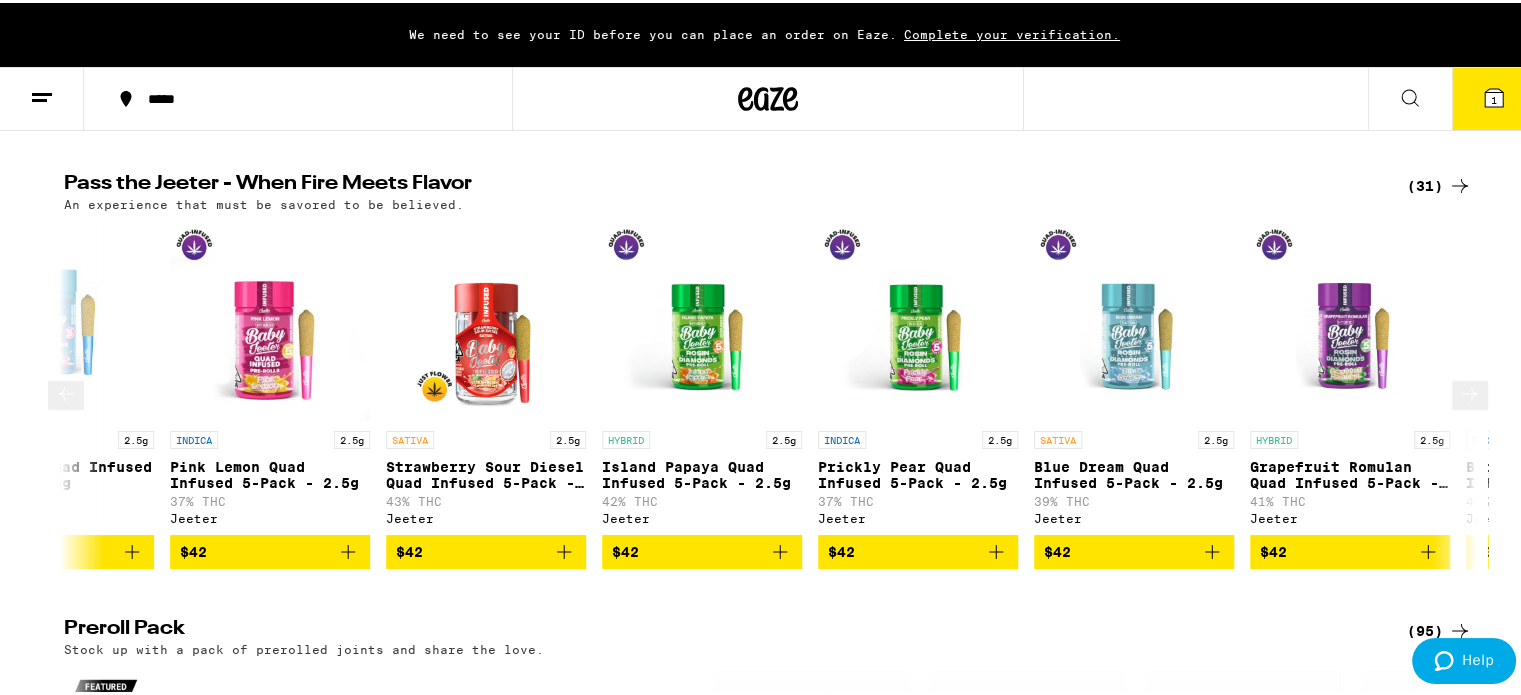 click 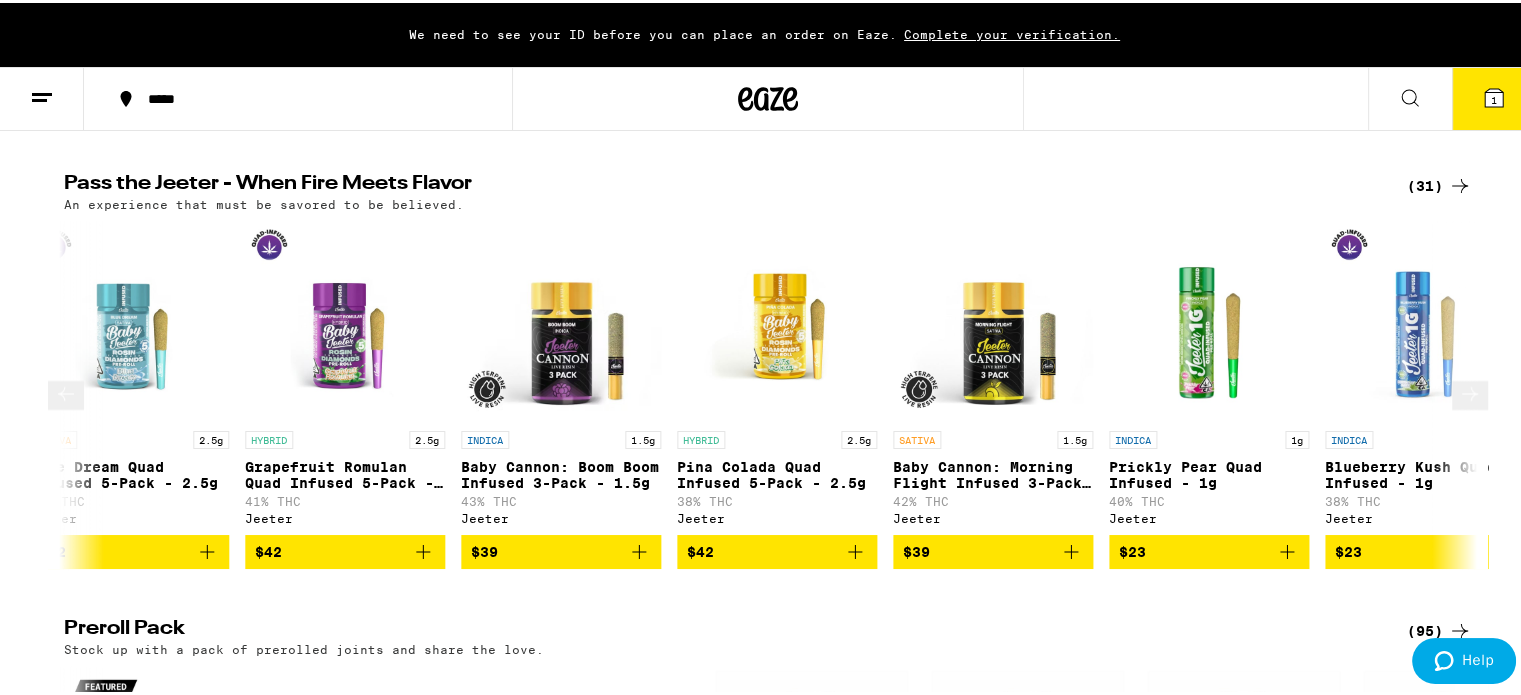 scroll, scrollTop: 0, scrollLeft: 2380, axis: horizontal 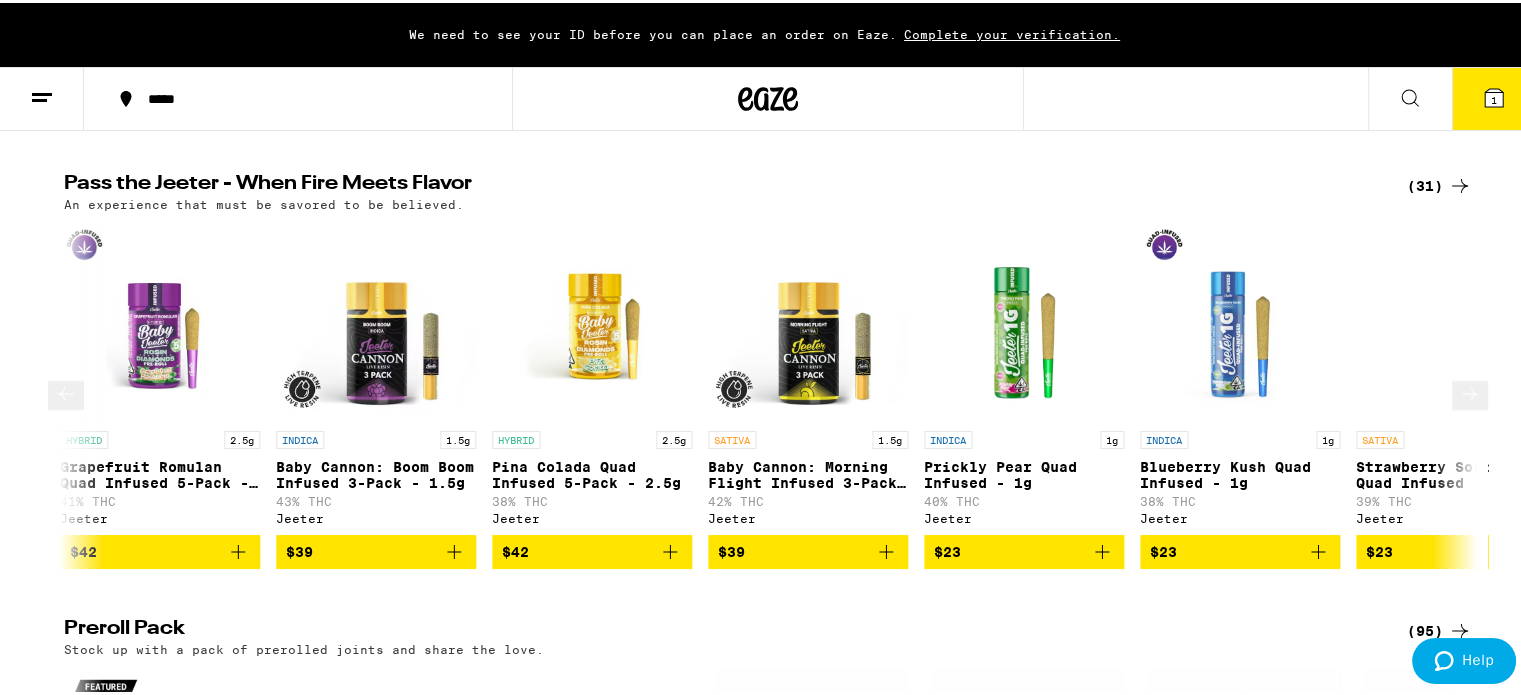 click 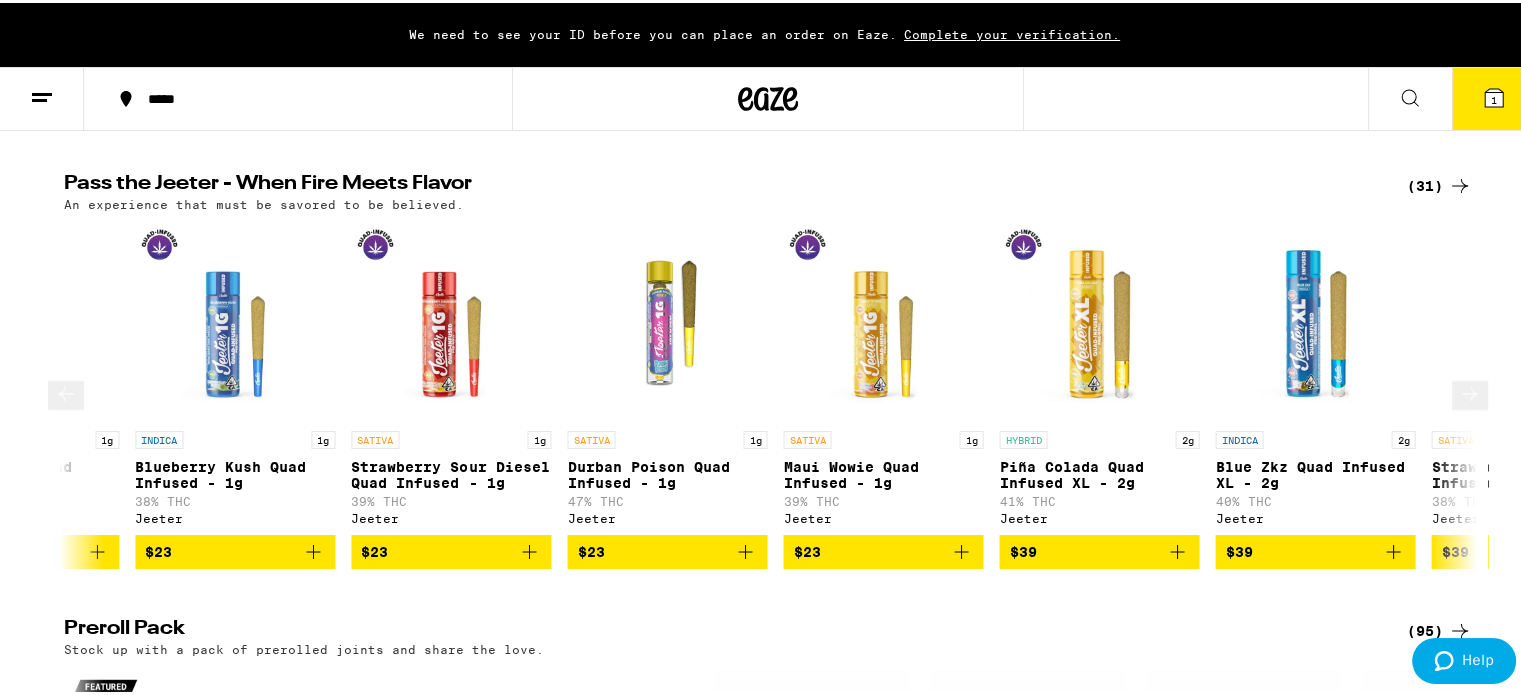 scroll, scrollTop: 0, scrollLeft: 3571, axis: horizontal 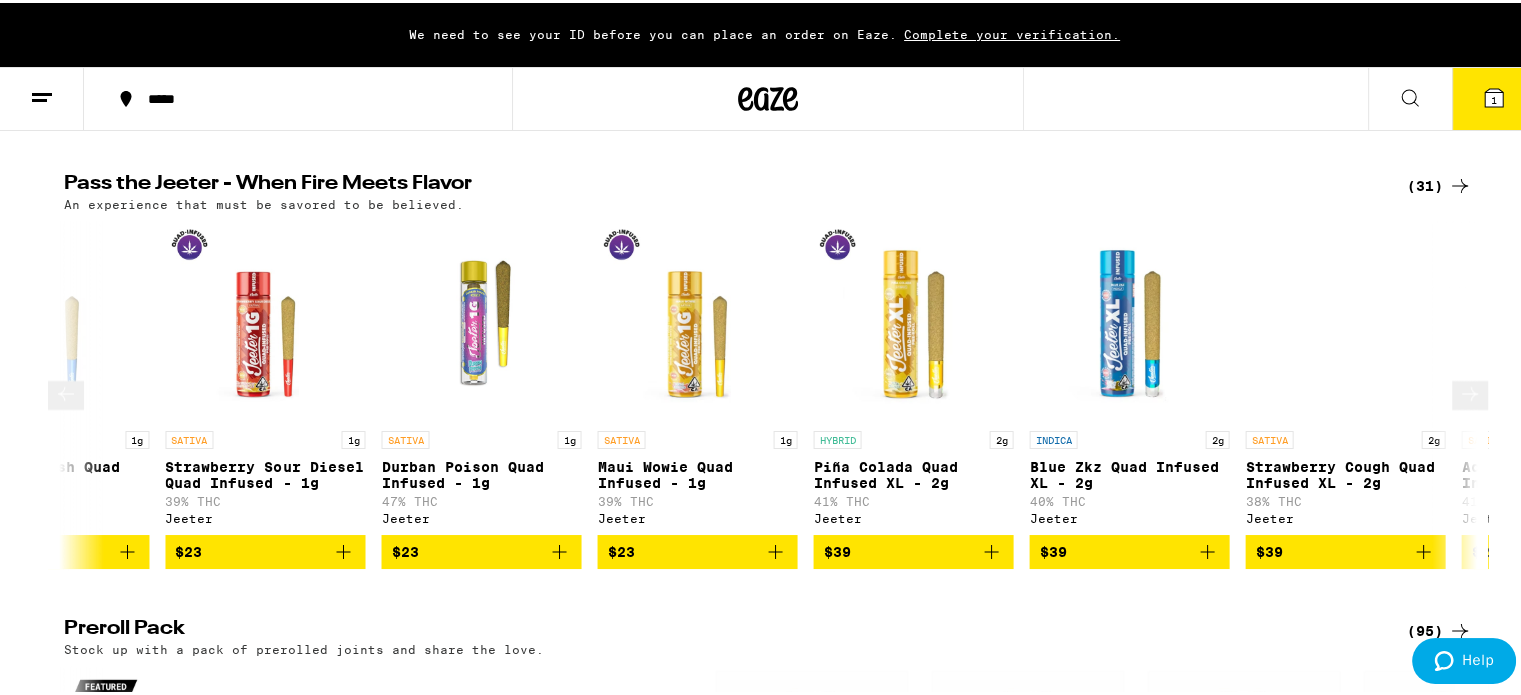 click 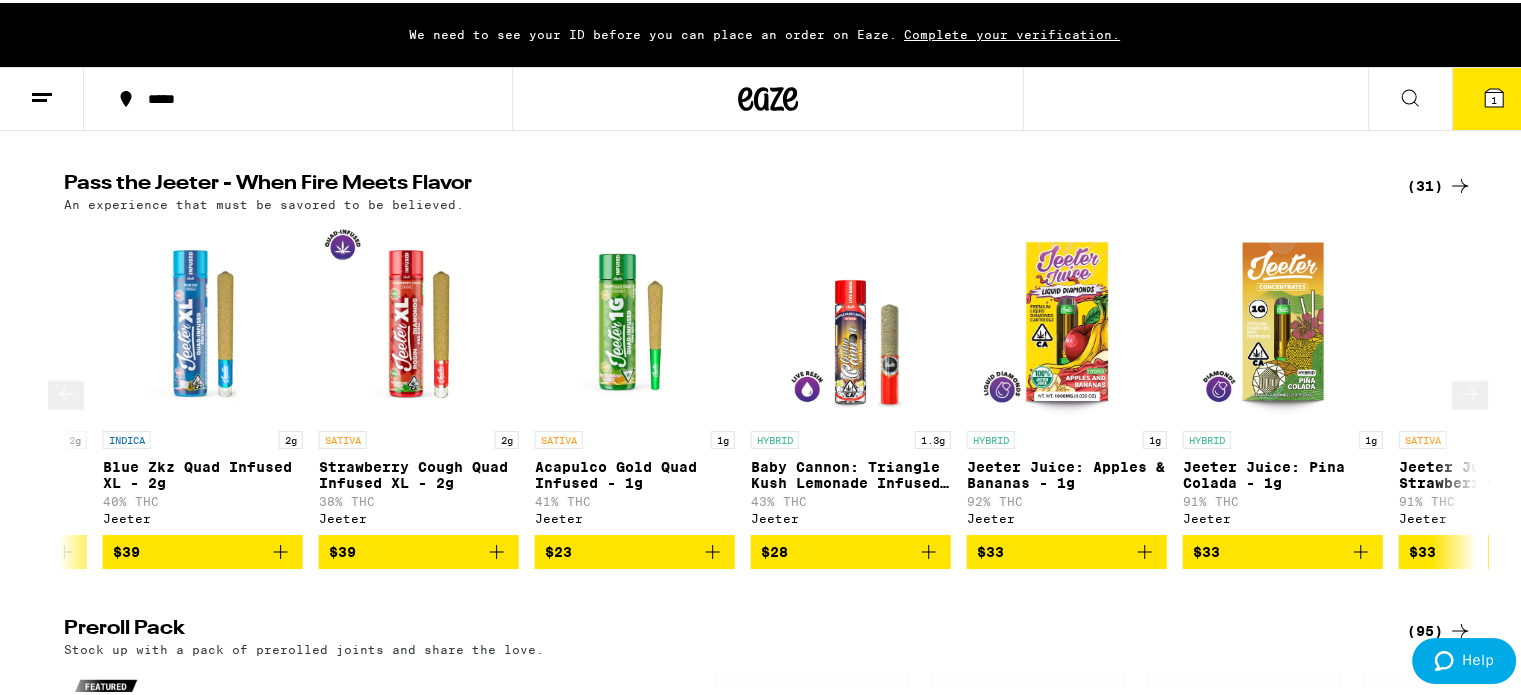 scroll, scrollTop: 0, scrollLeft: 4761, axis: horizontal 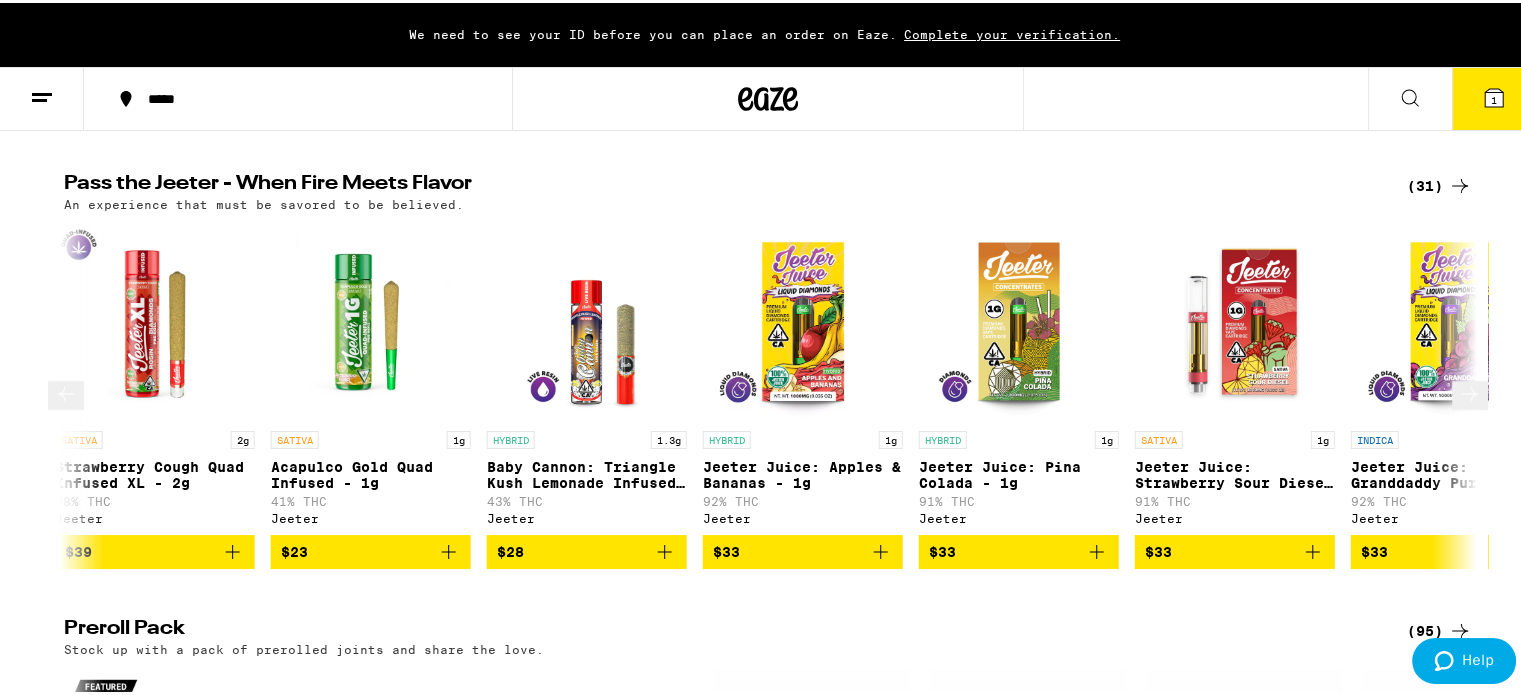 click 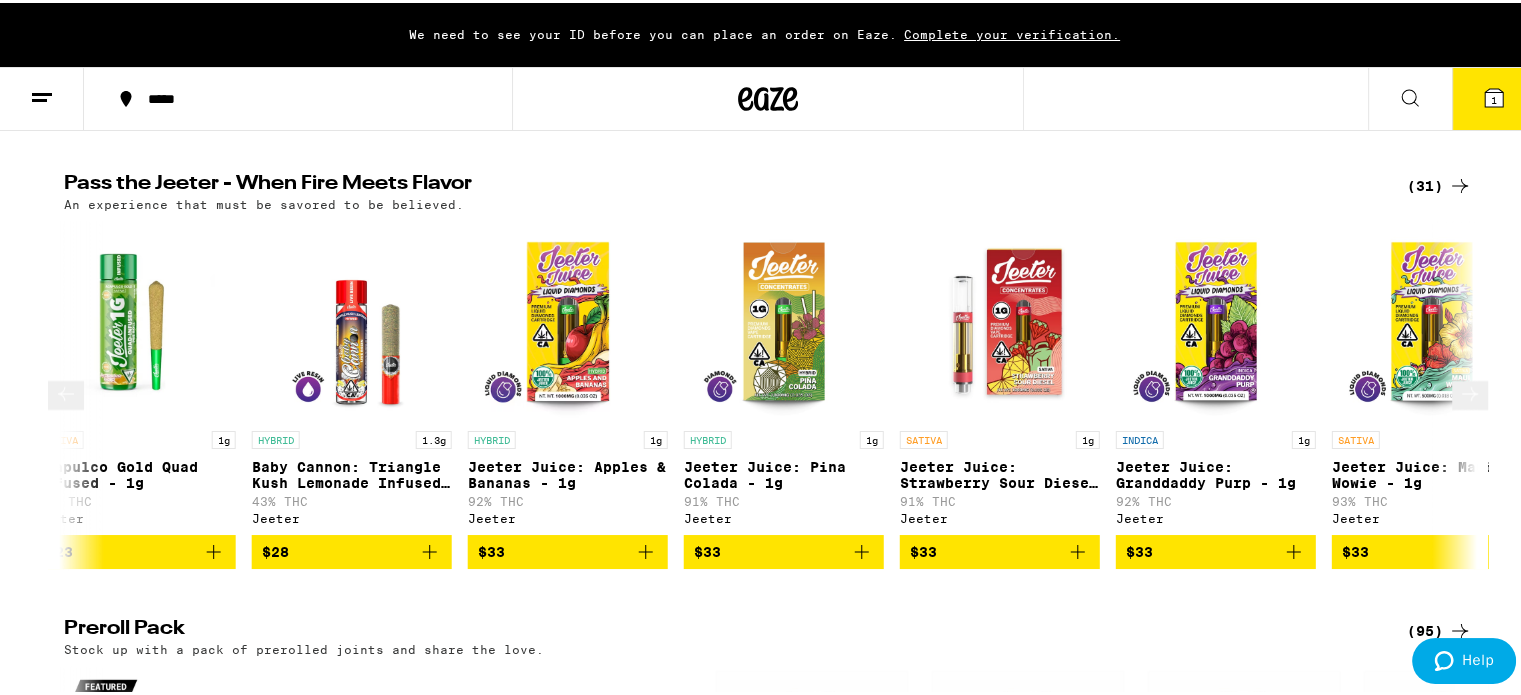 scroll, scrollTop: 0, scrollLeft: 5288, axis: horizontal 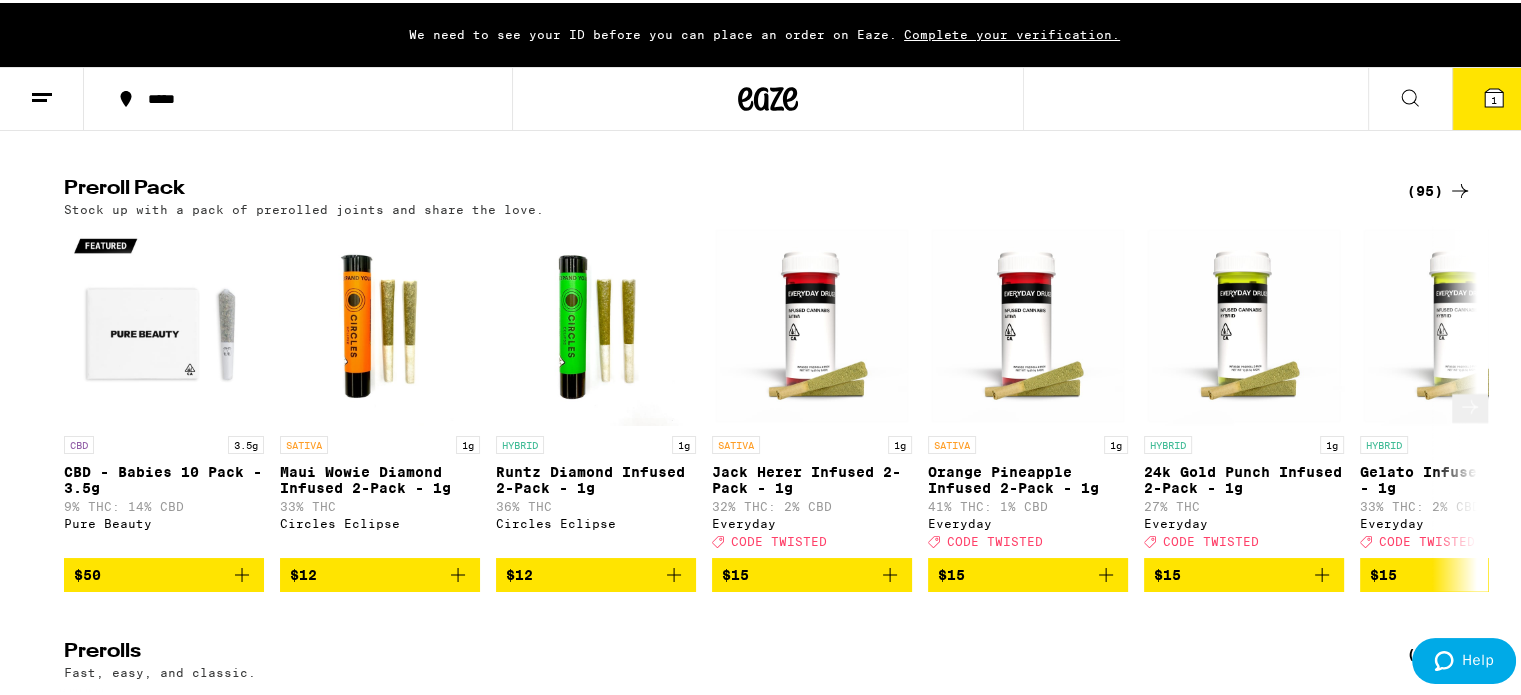 click 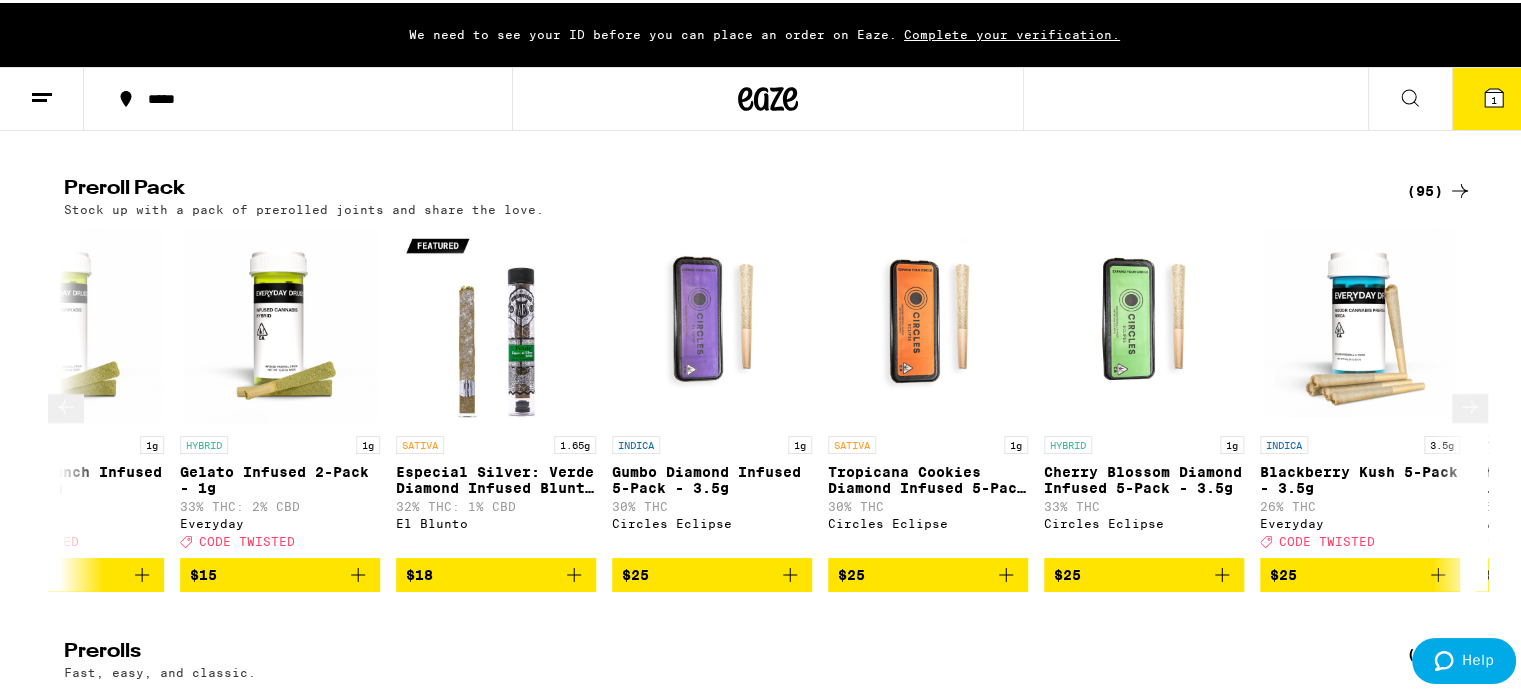 scroll, scrollTop: 0, scrollLeft: 1190, axis: horizontal 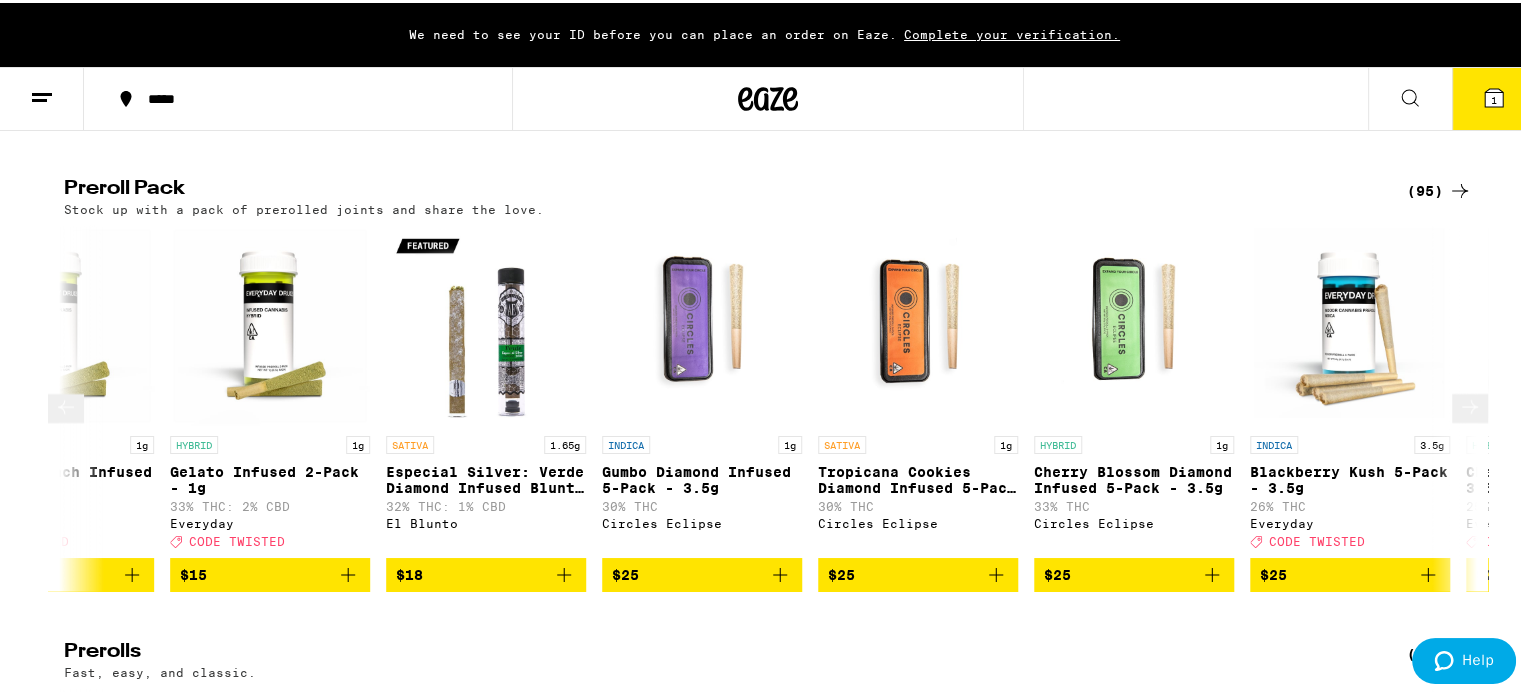 click 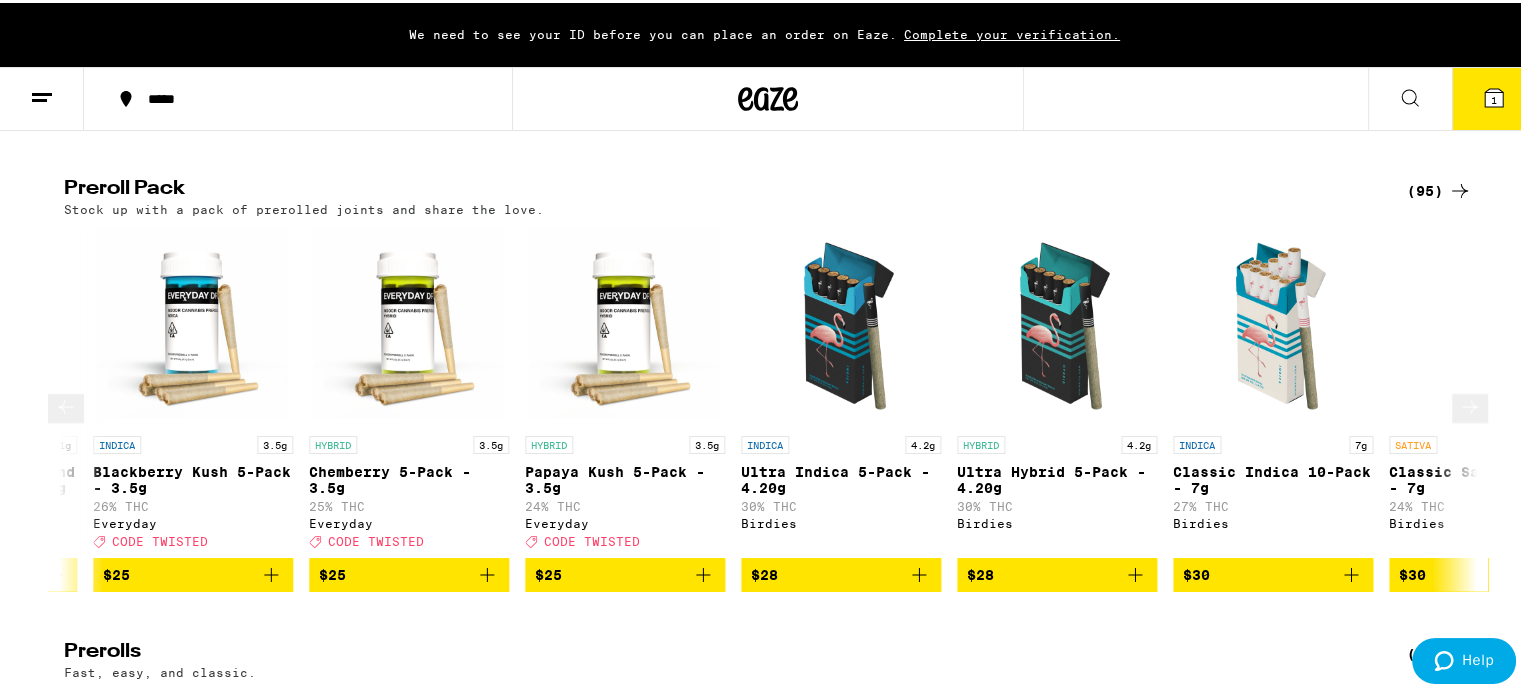 scroll, scrollTop: 0, scrollLeft: 2380, axis: horizontal 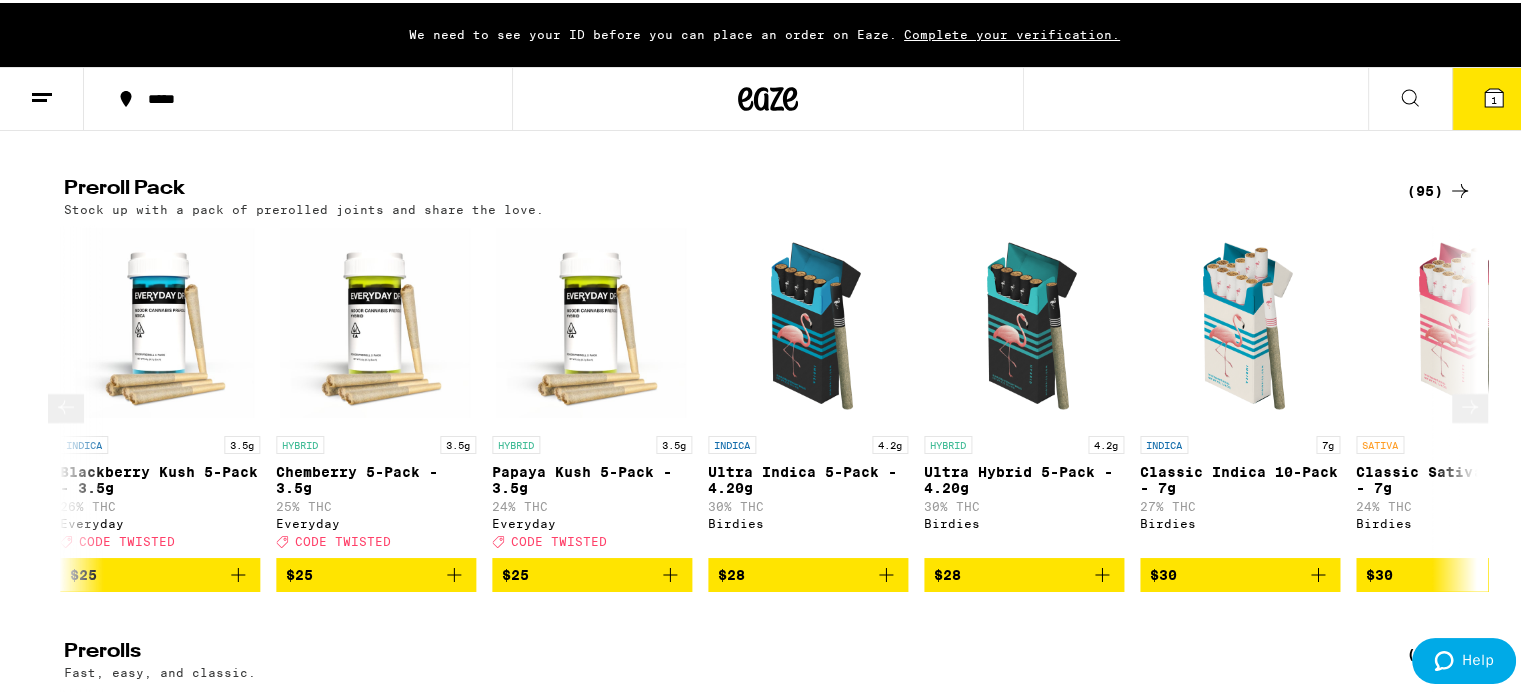 click 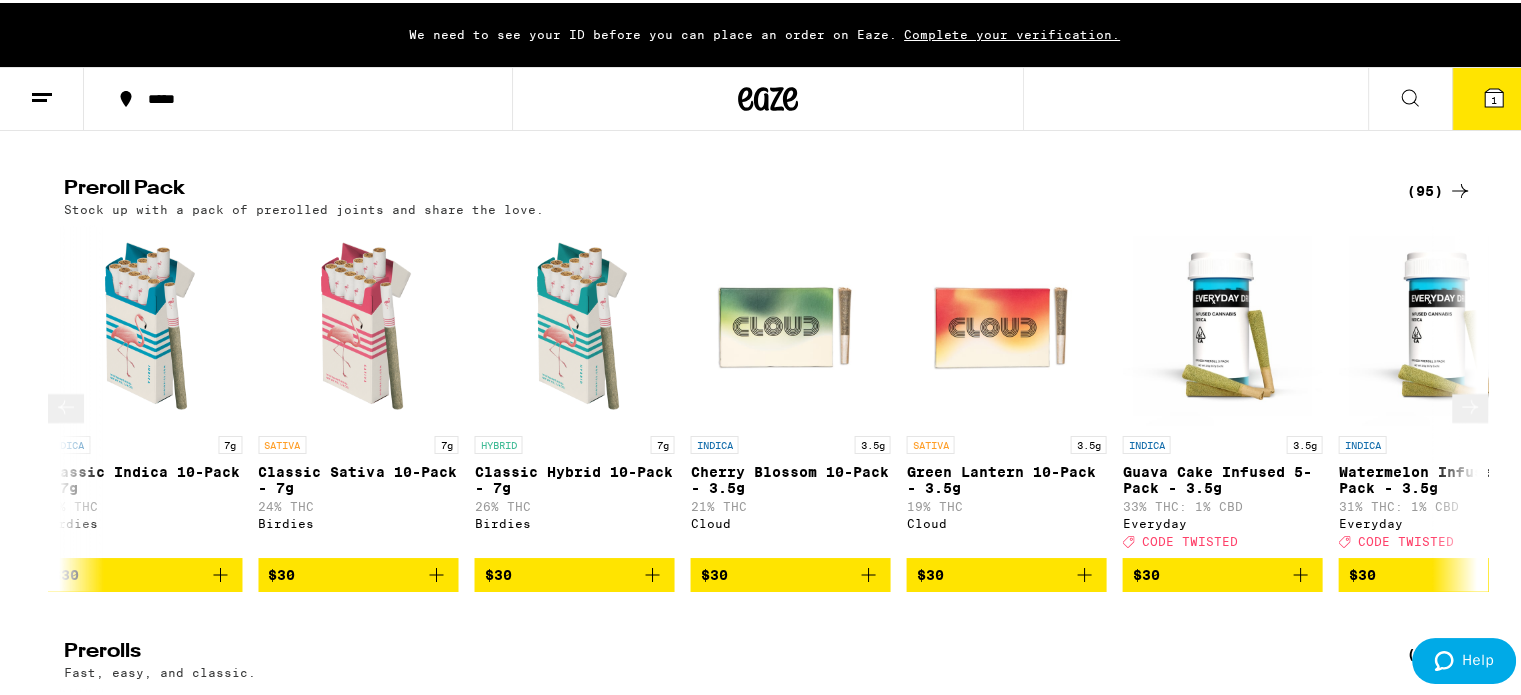 scroll, scrollTop: 0, scrollLeft: 3571, axis: horizontal 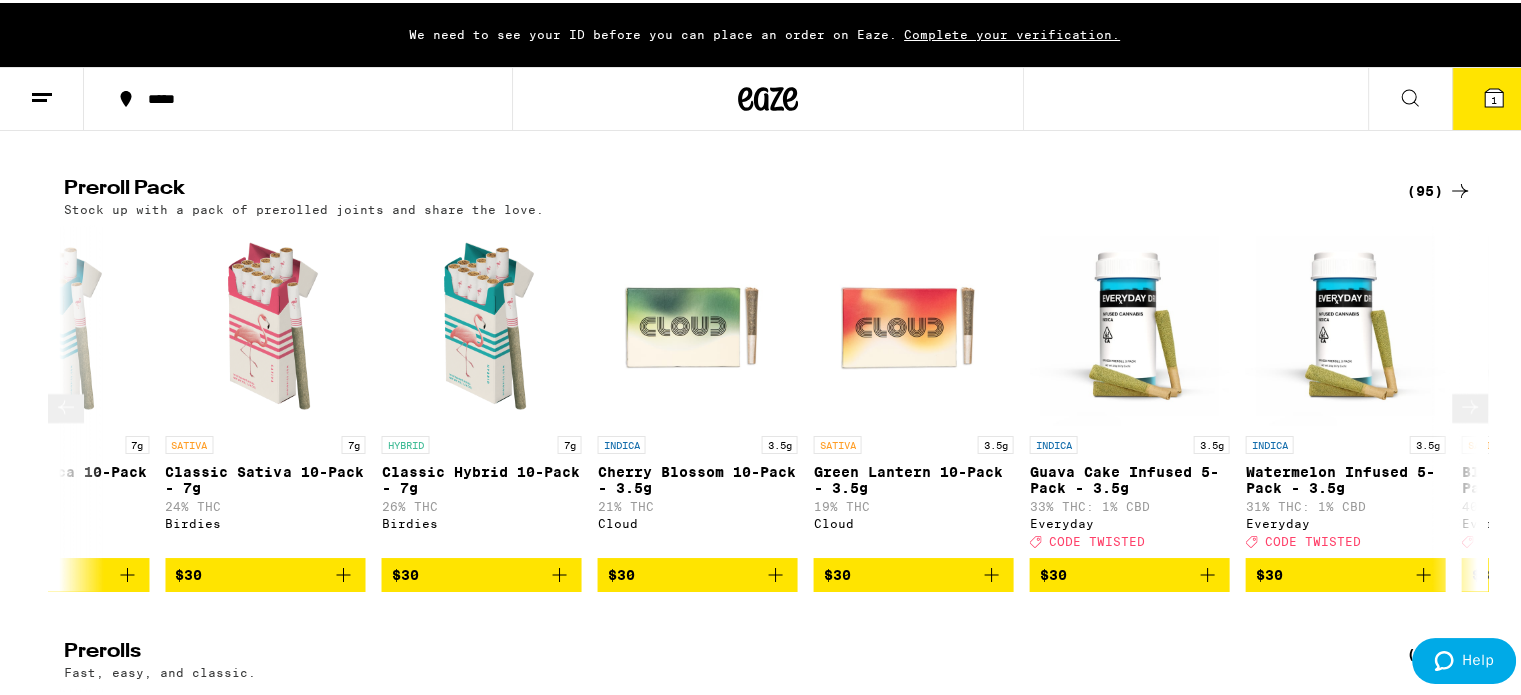 click 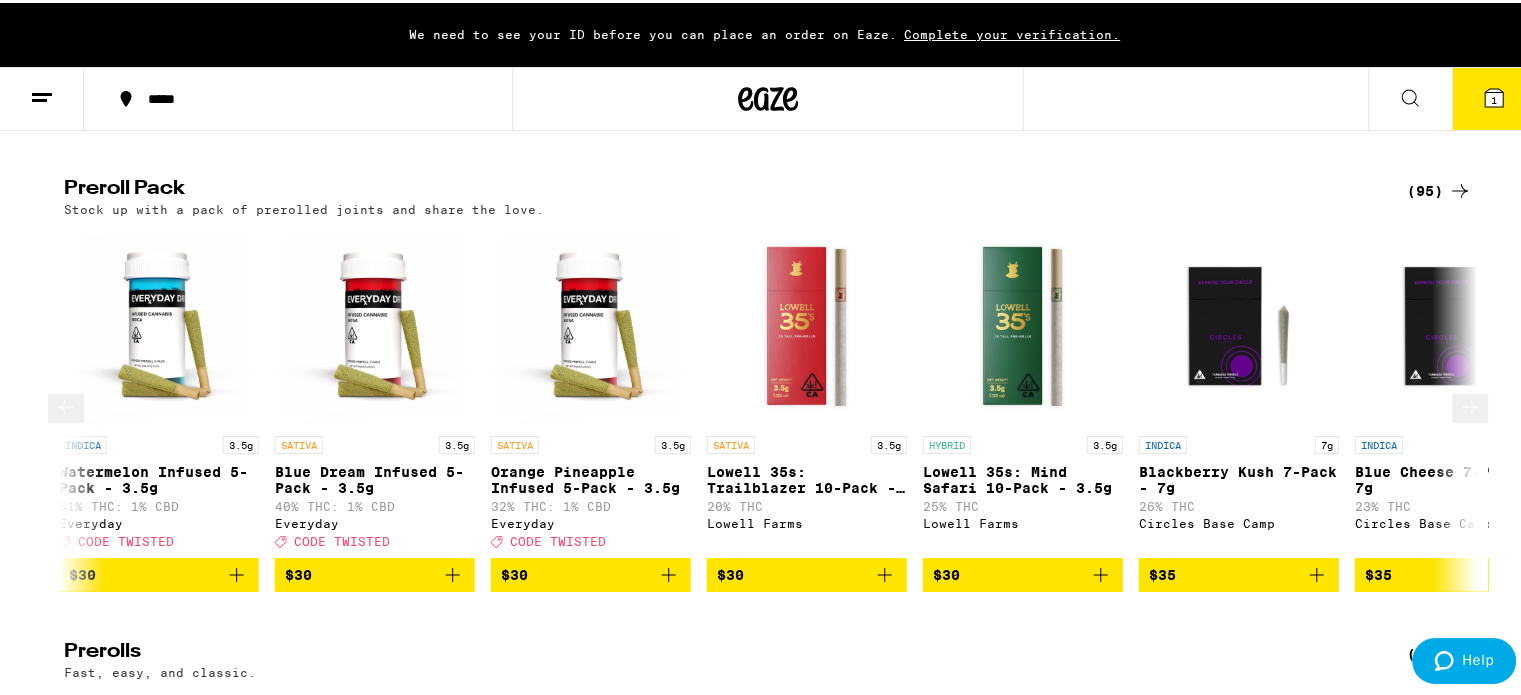 scroll, scrollTop: 0, scrollLeft: 4761, axis: horizontal 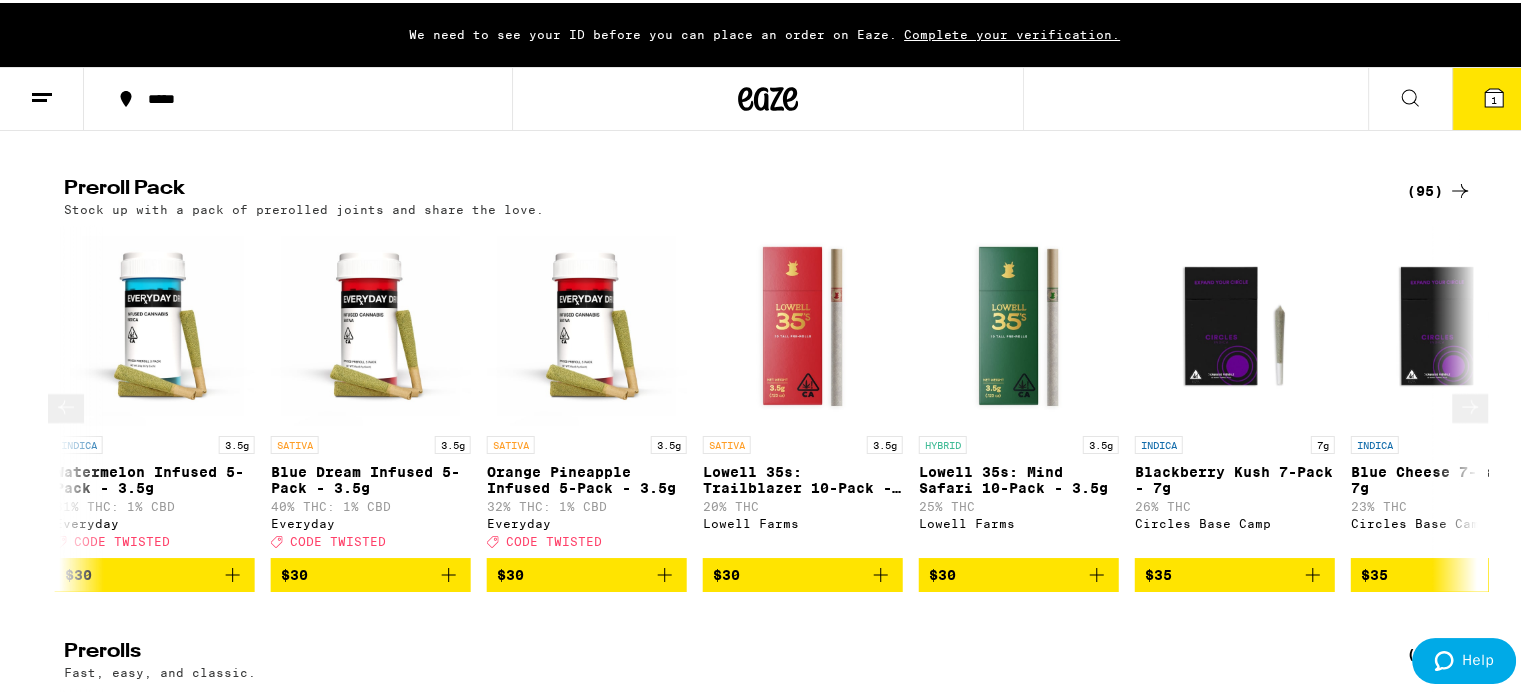 click 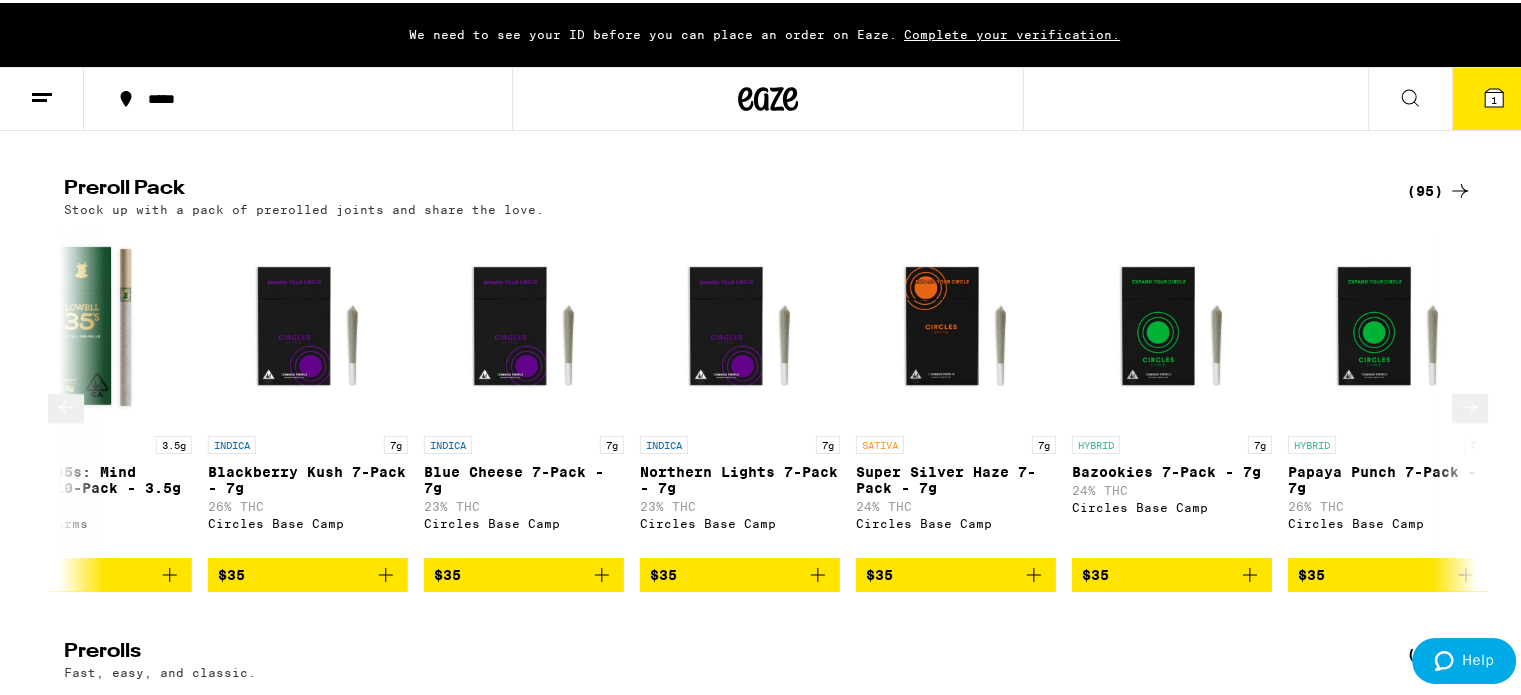 scroll, scrollTop: 0, scrollLeft: 5952, axis: horizontal 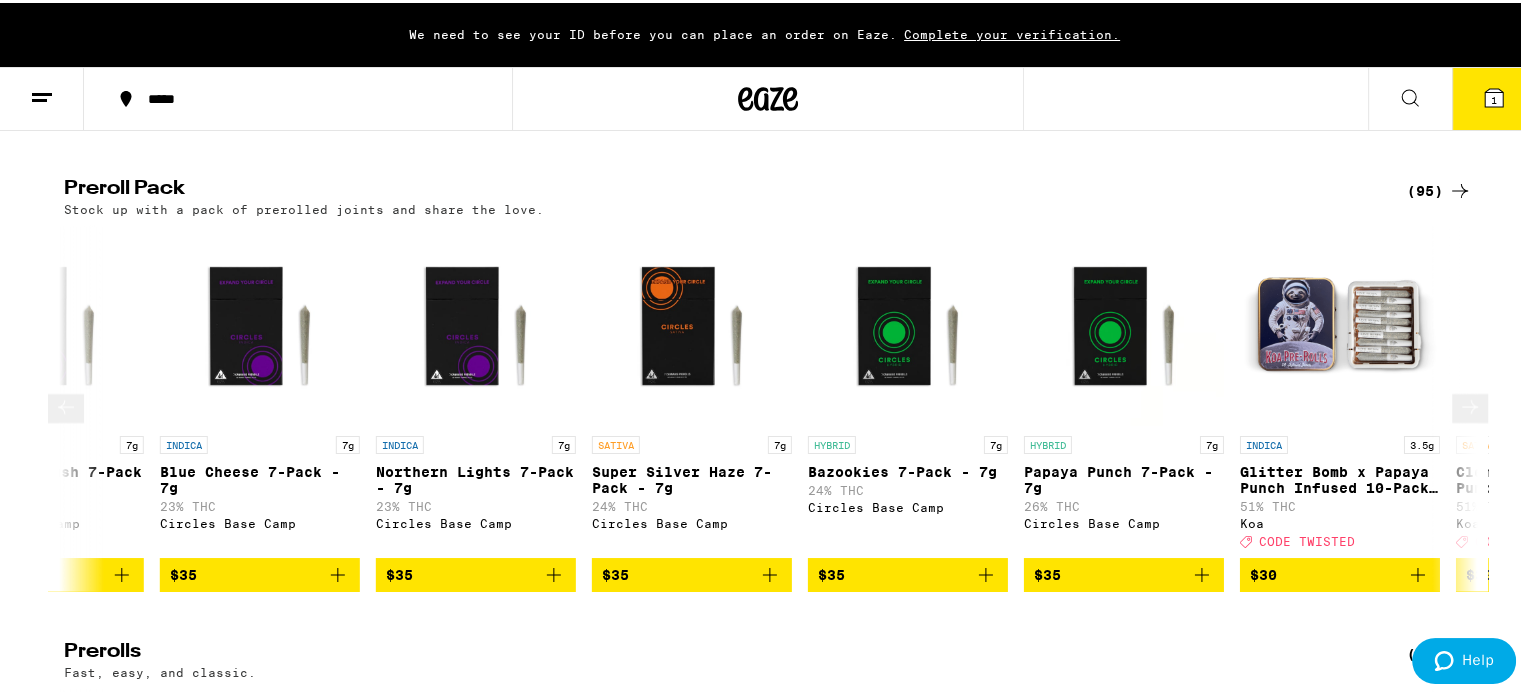 click 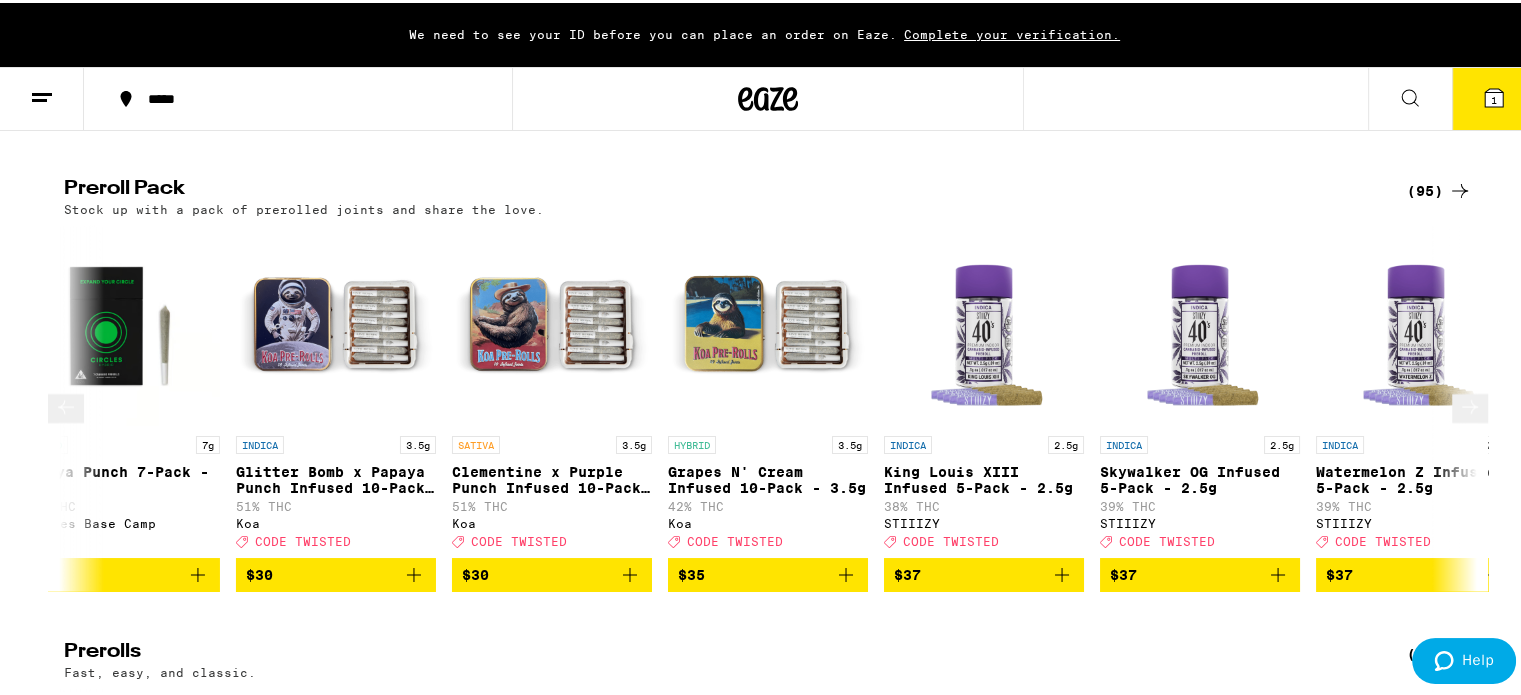 scroll, scrollTop: 0, scrollLeft: 7142, axis: horizontal 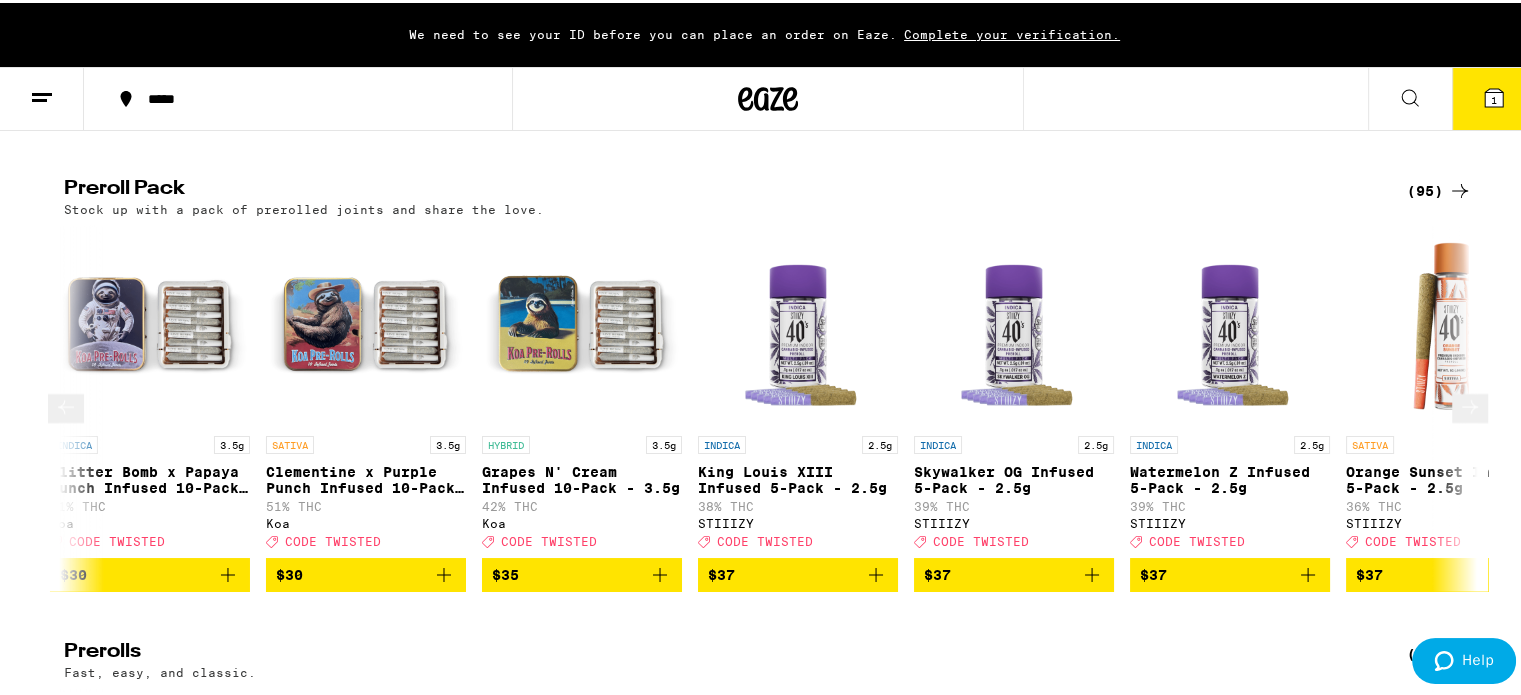 click 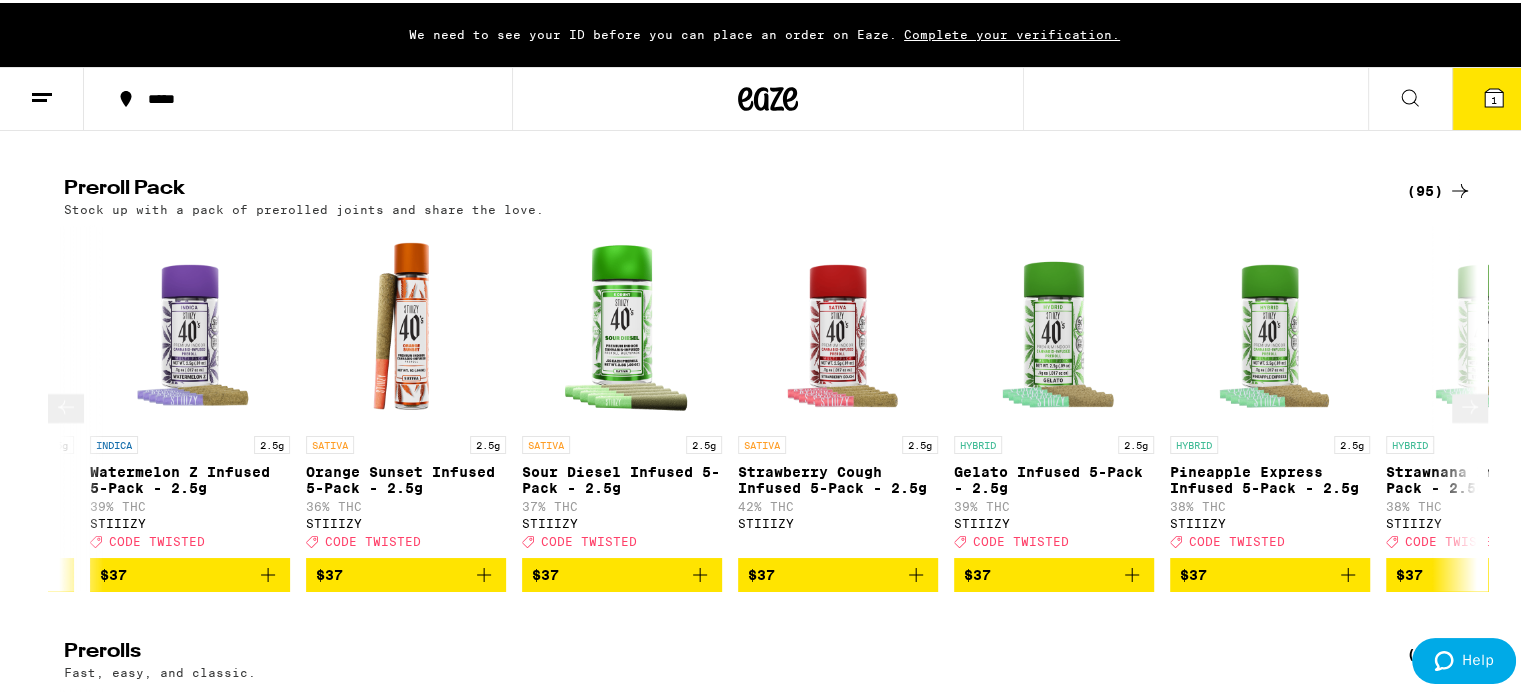 scroll, scrollTop: 0, scrollLeft: 8332, axis: horizontal 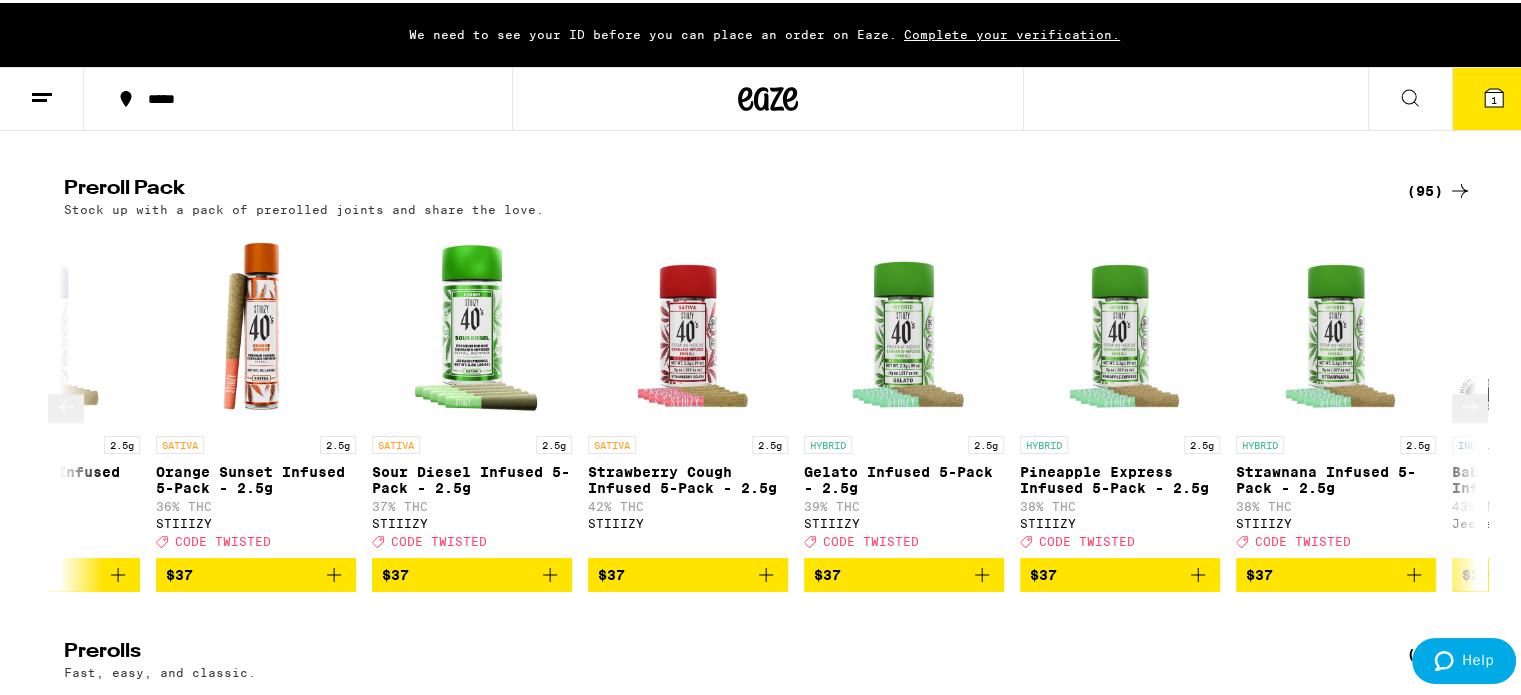 click 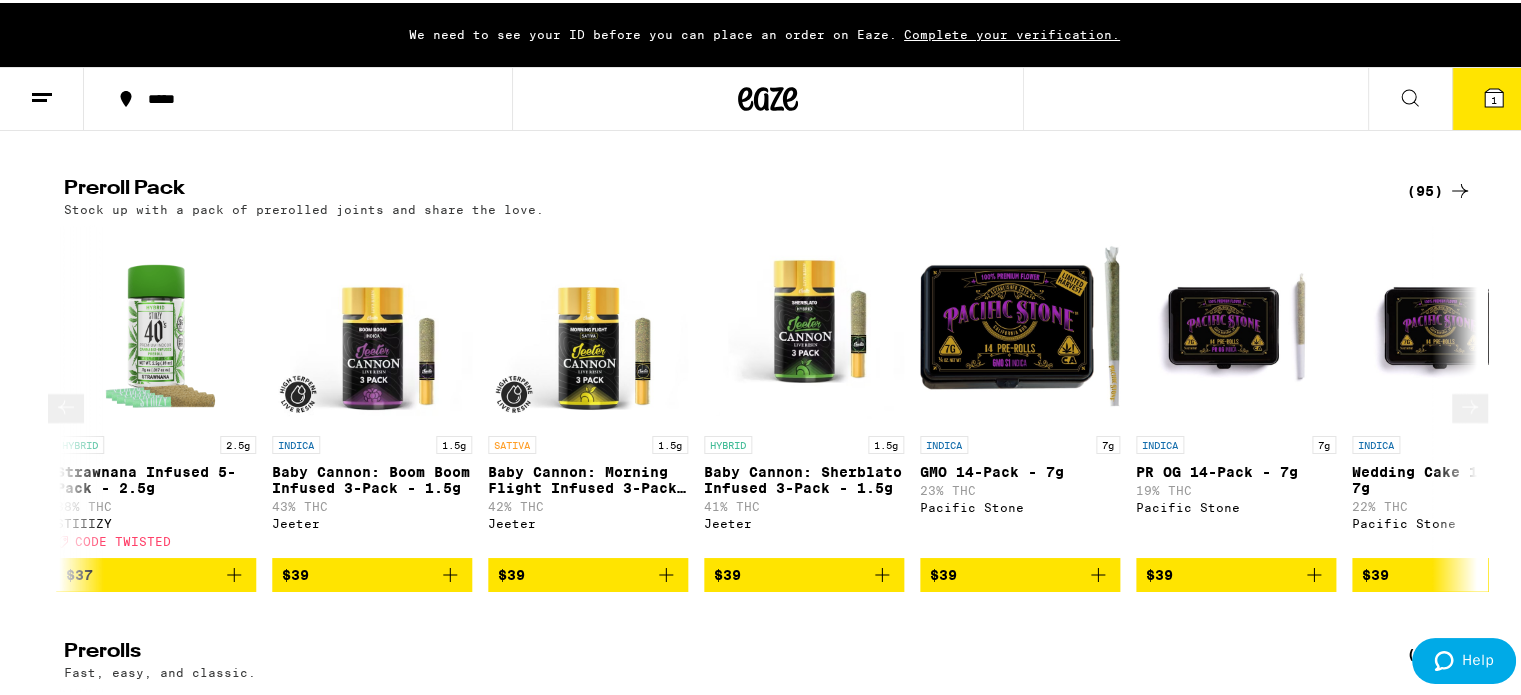 scroll, scrollTop: 0, scrollLeft: 9523, axis: horizontal 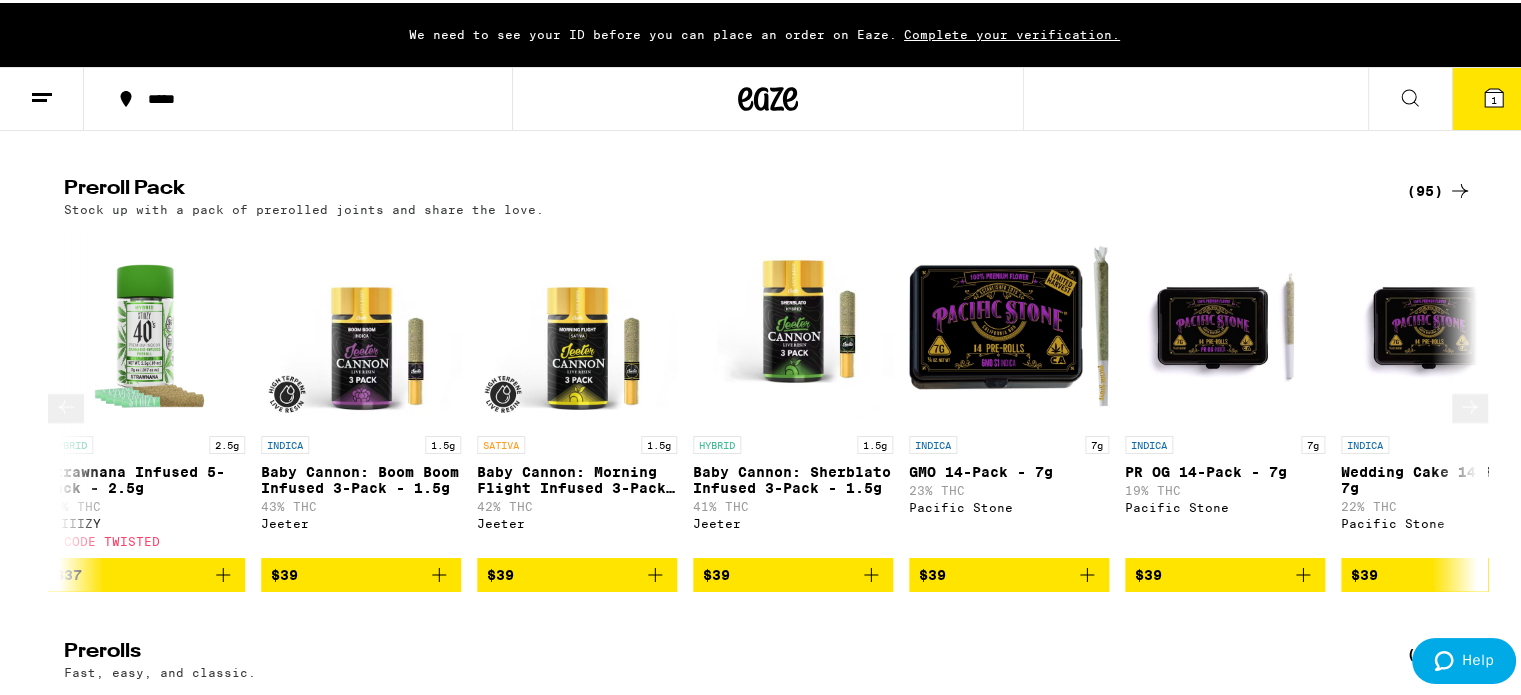 click 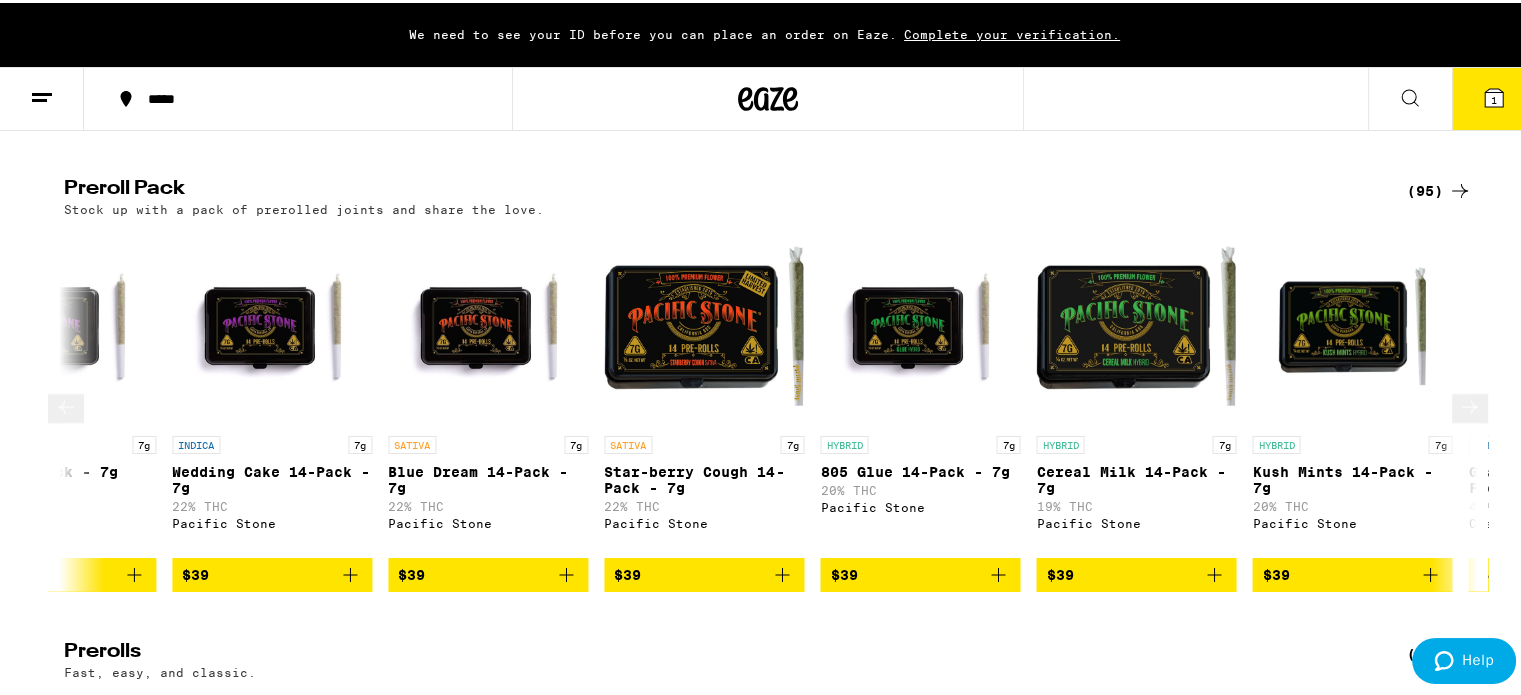 scroll, scrollTop: 0, scrollLeft: 10713, axis: horizontal 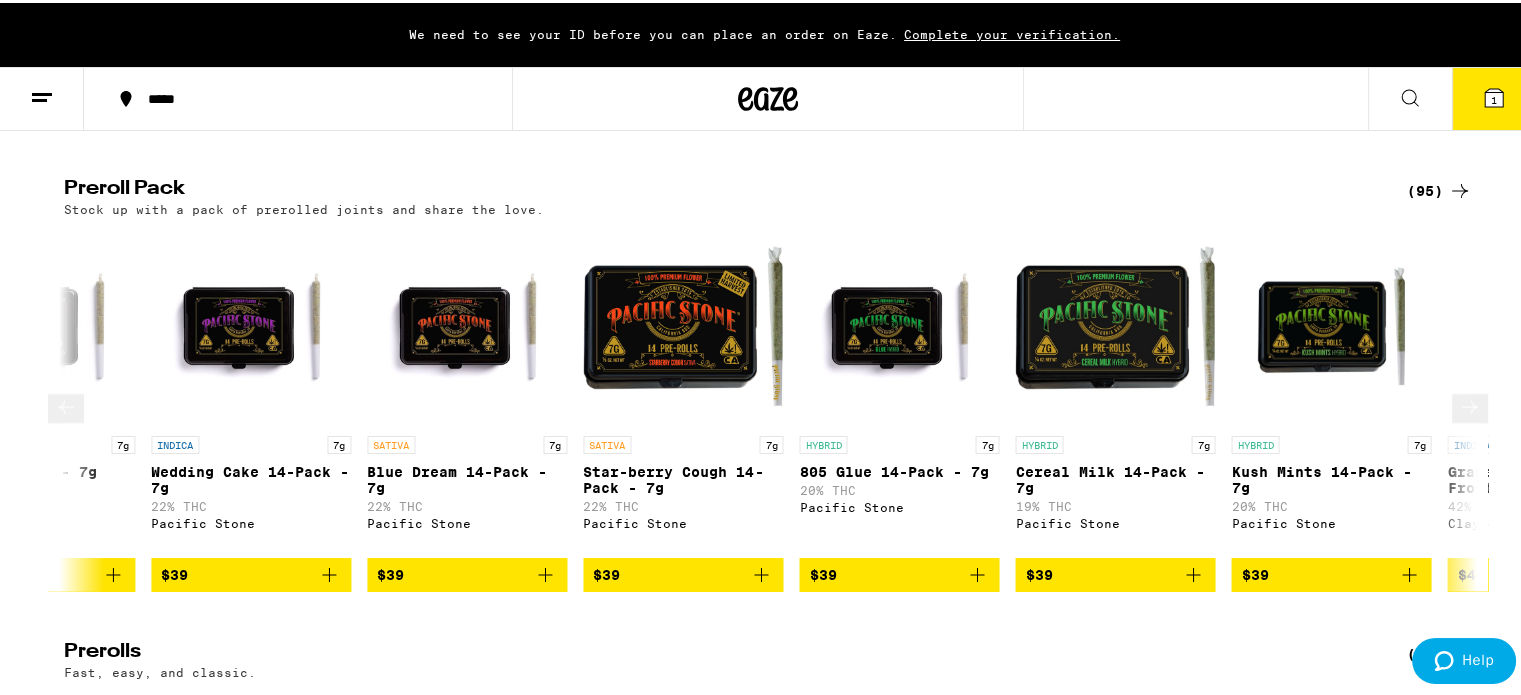 click 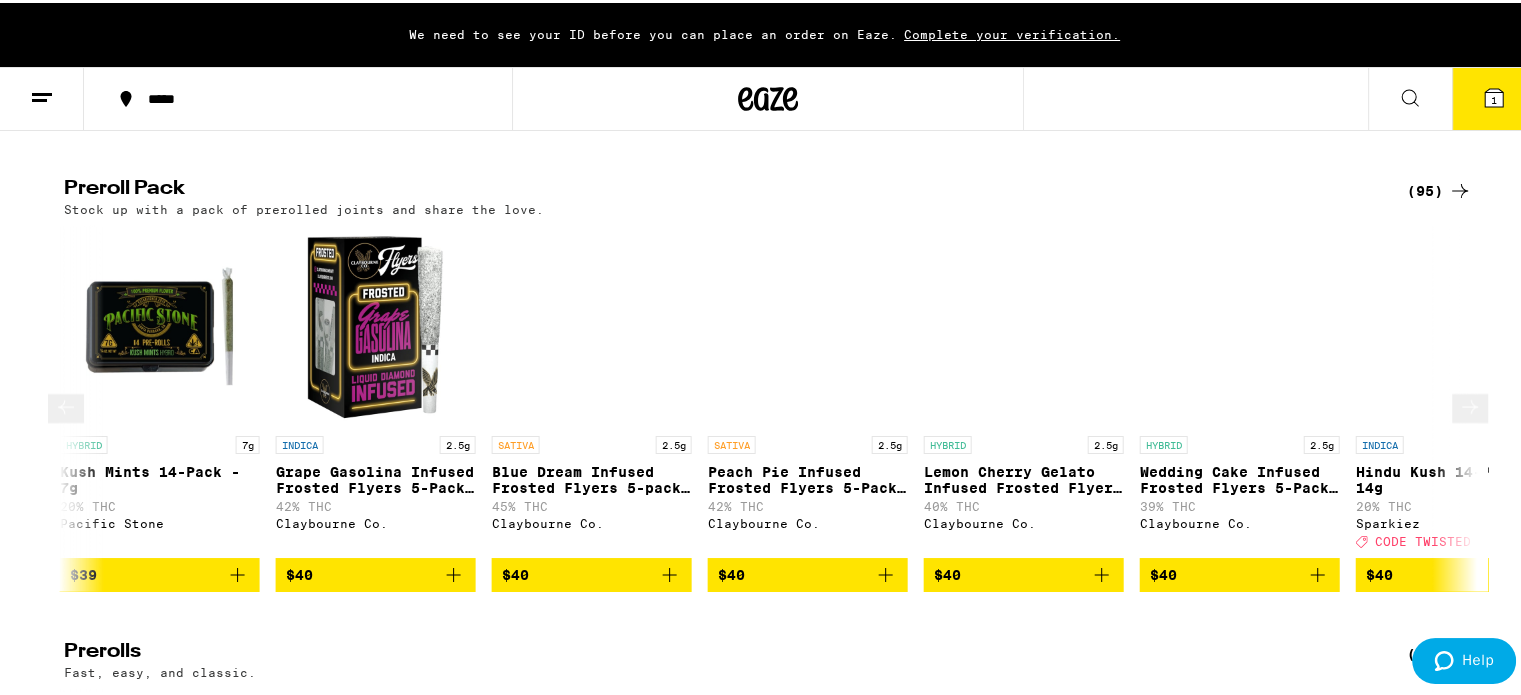 scroll, scrollTop: 0, scrollLeft: 11904, axis: horizontal 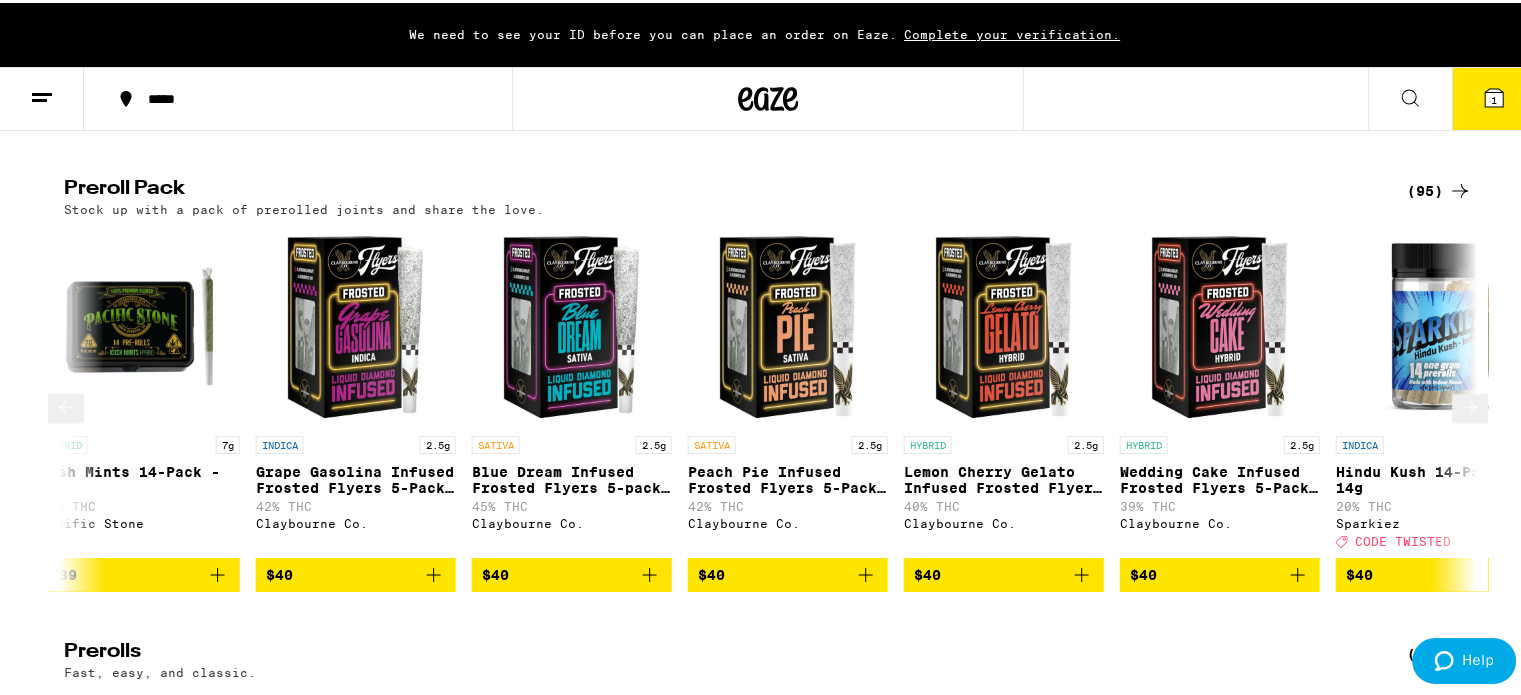 click 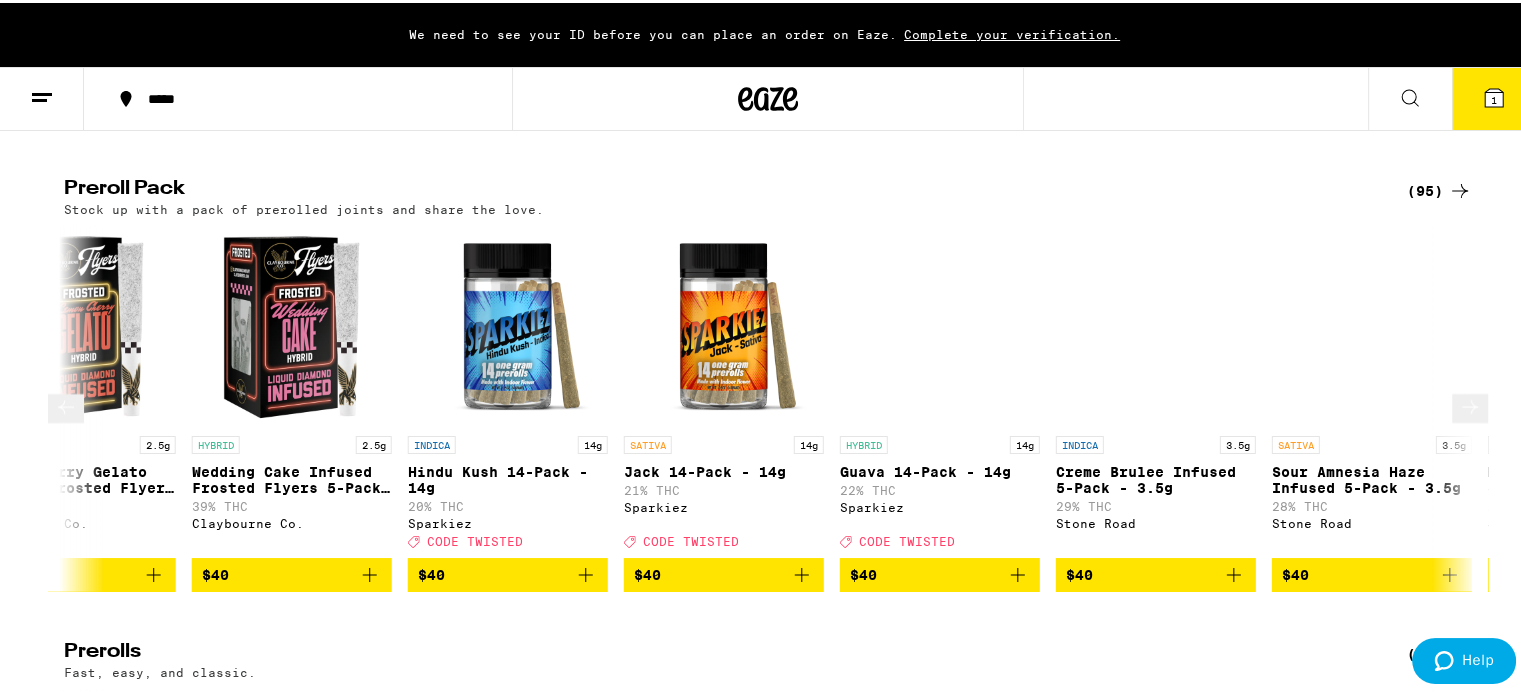 scroll, scrollTop: 0, scrollLeft: 13094, axis: horizontal 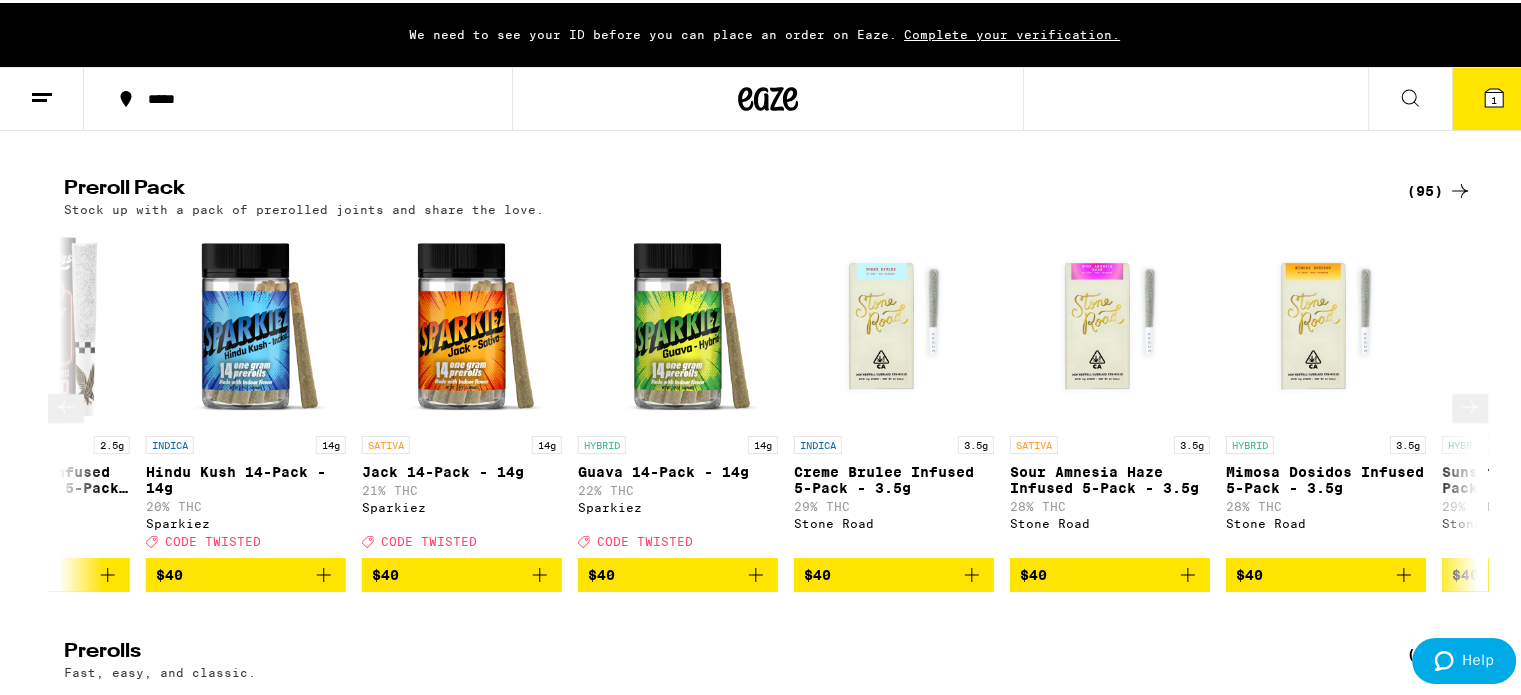 click 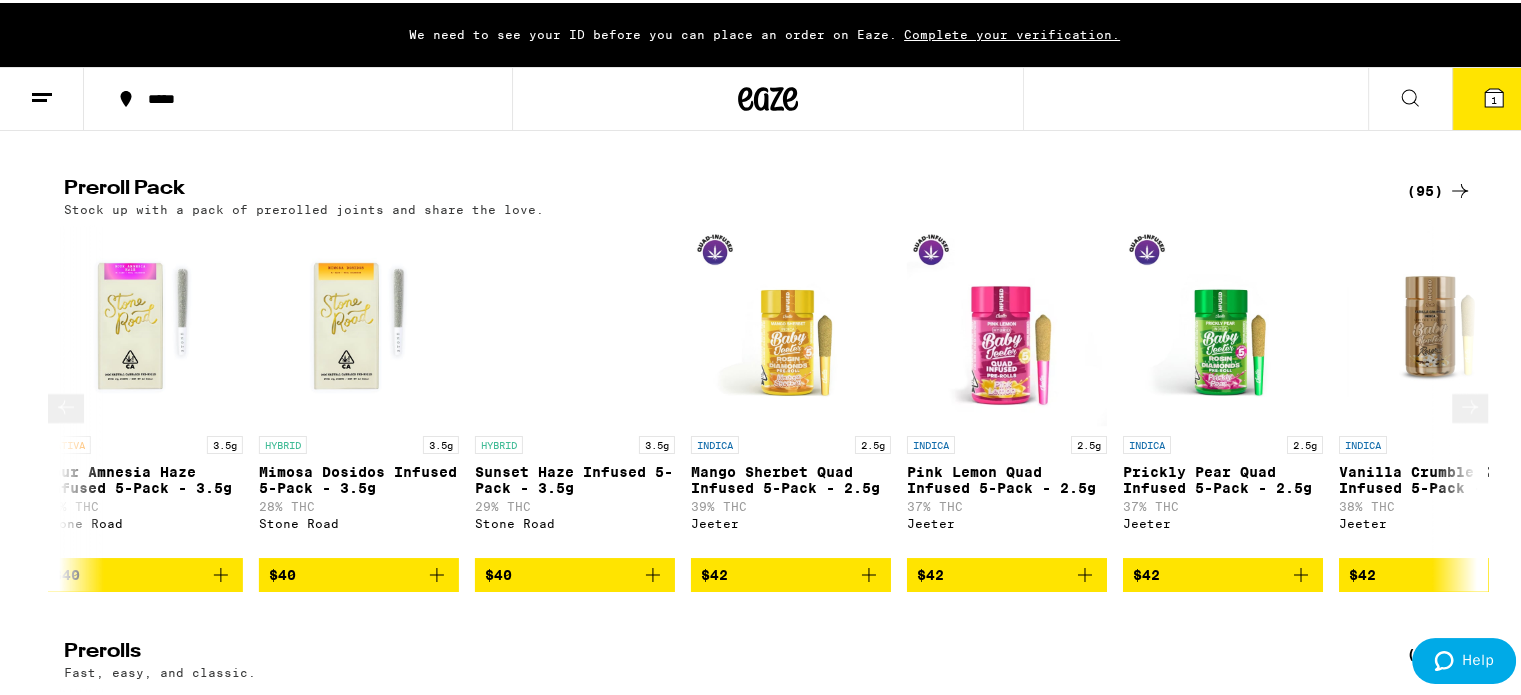 scroll, scrollTop: 0, scrollLeft: 14284, axis: horizontal 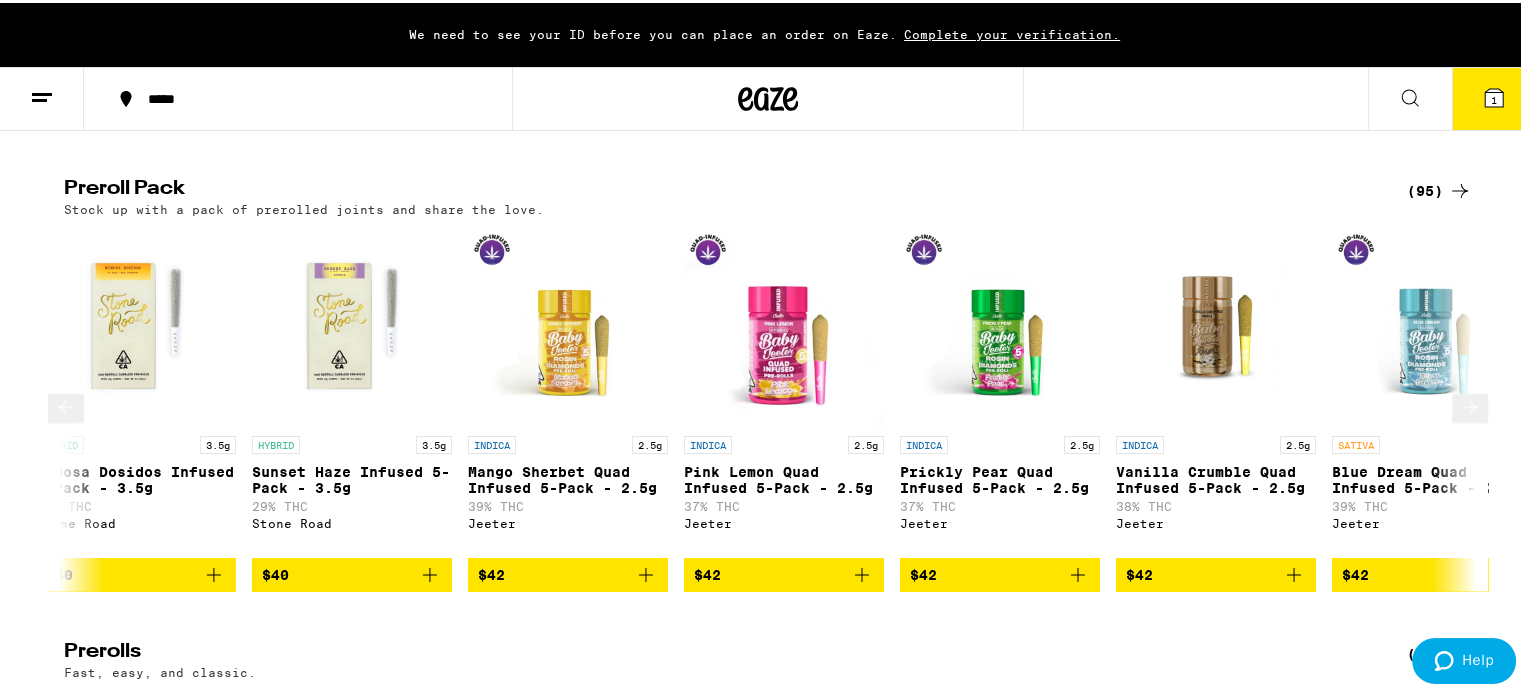click 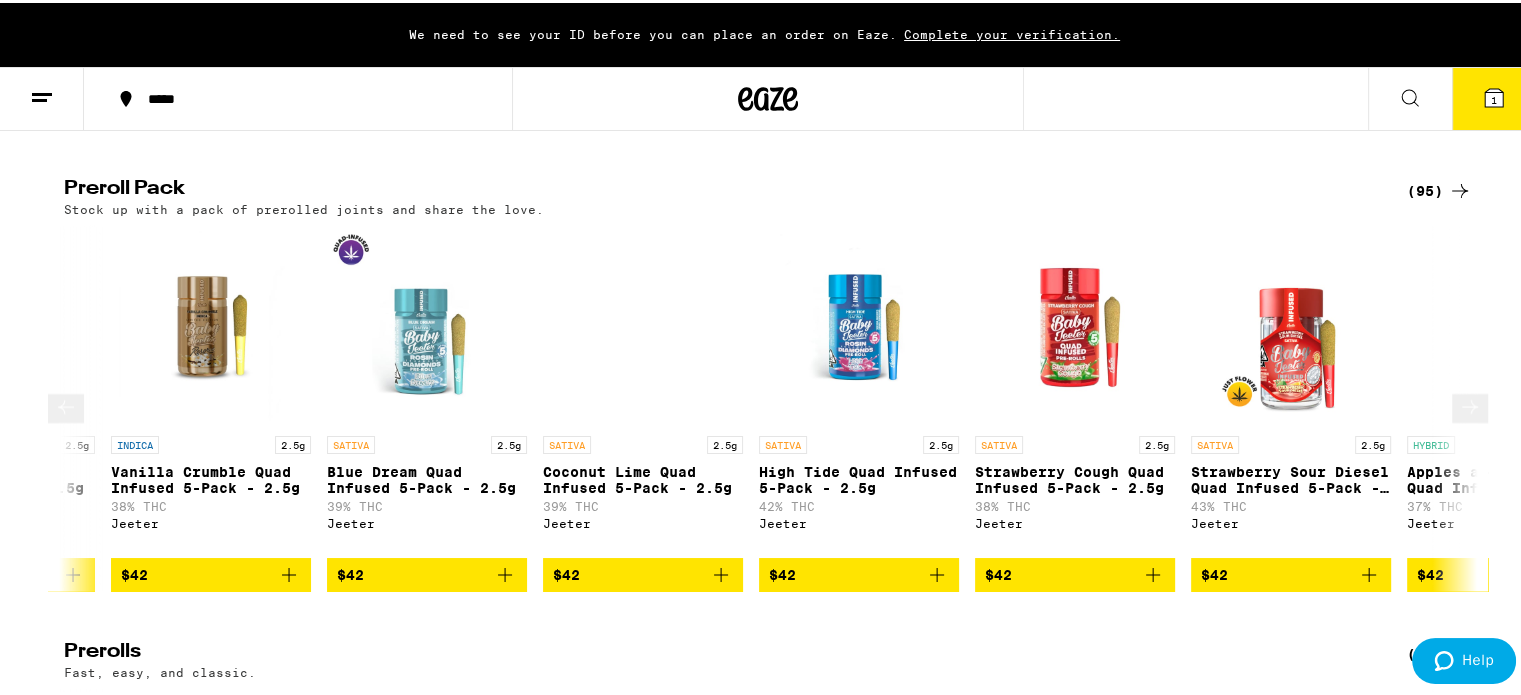 scroll, scrollTop: 0, scrollLeft: 15475, axis: horizontal 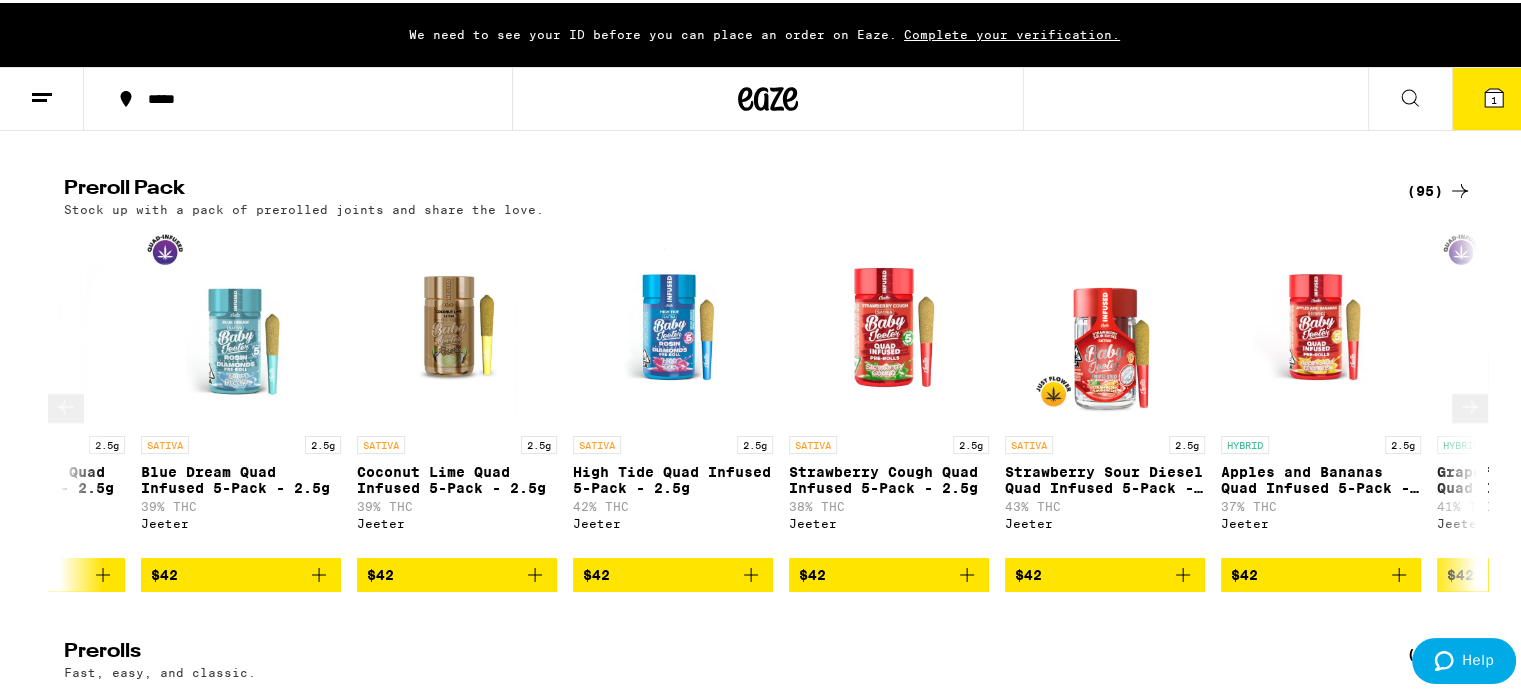 click 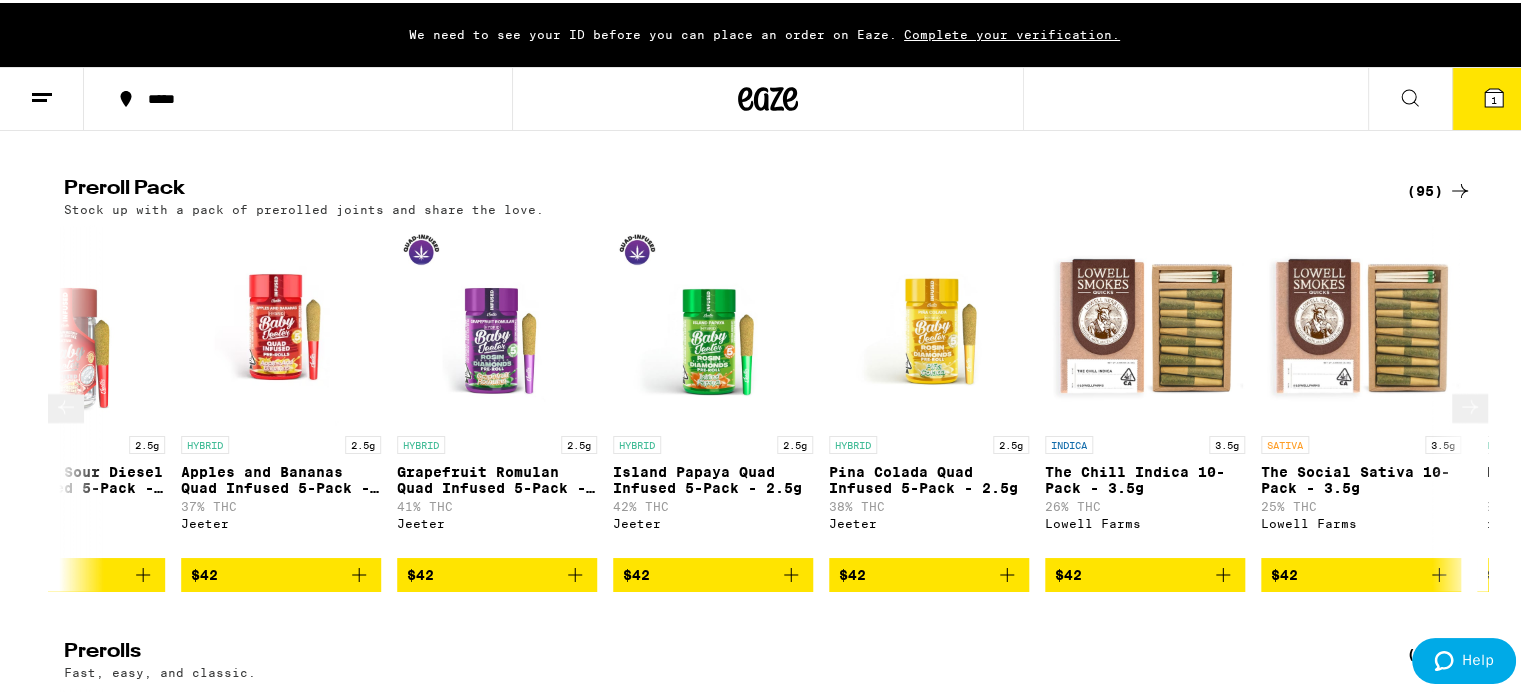 scroll, scrollTop: 0, scrollLeft: 16665, axis: horizontal 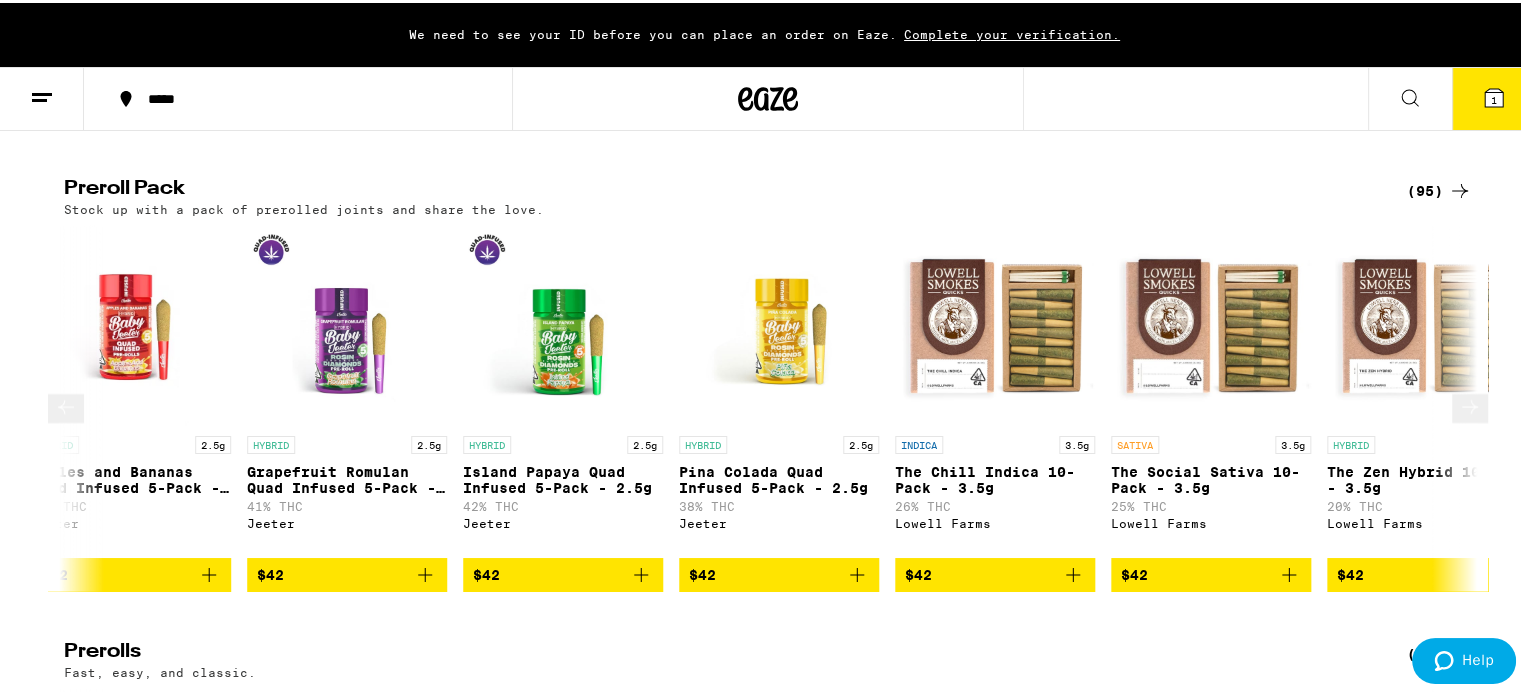 click 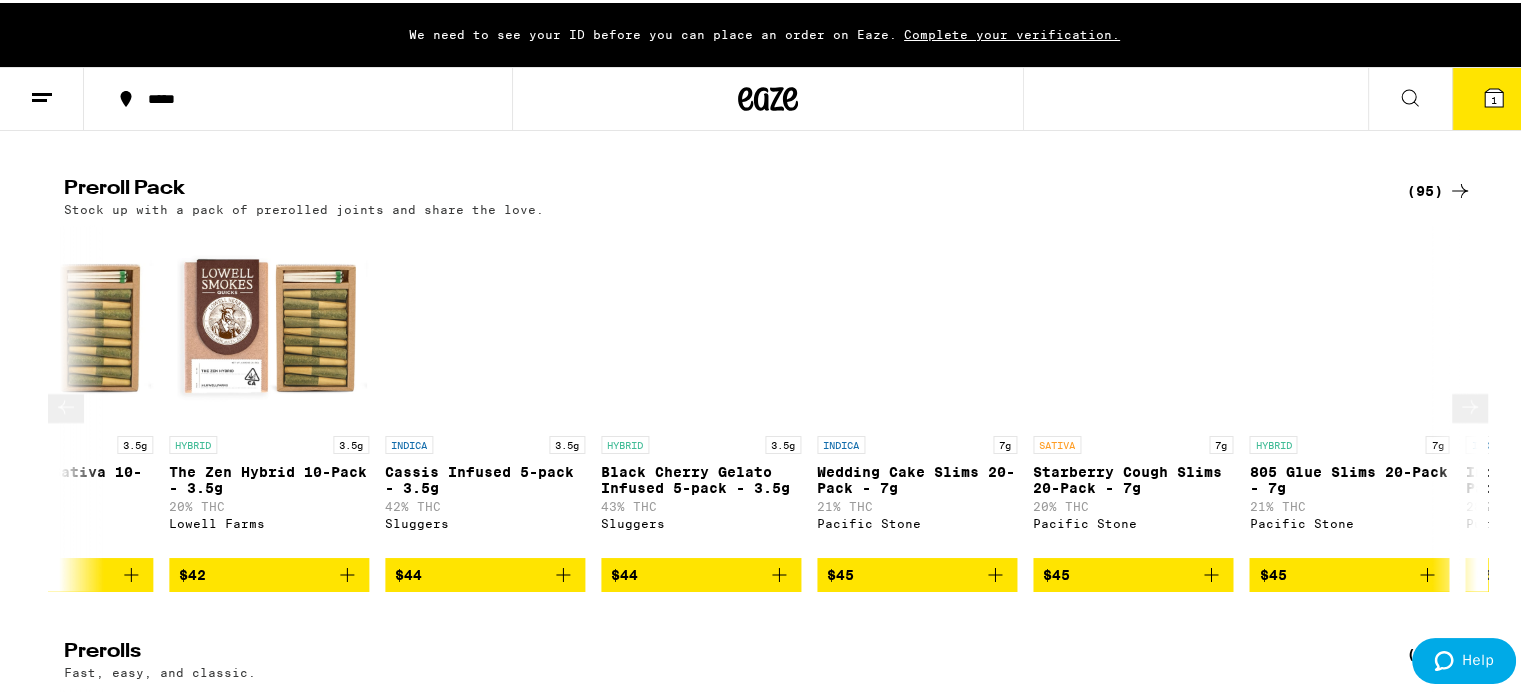 scroll, scrollTop: 0, scrollLeft: 17856, axis: horizontal 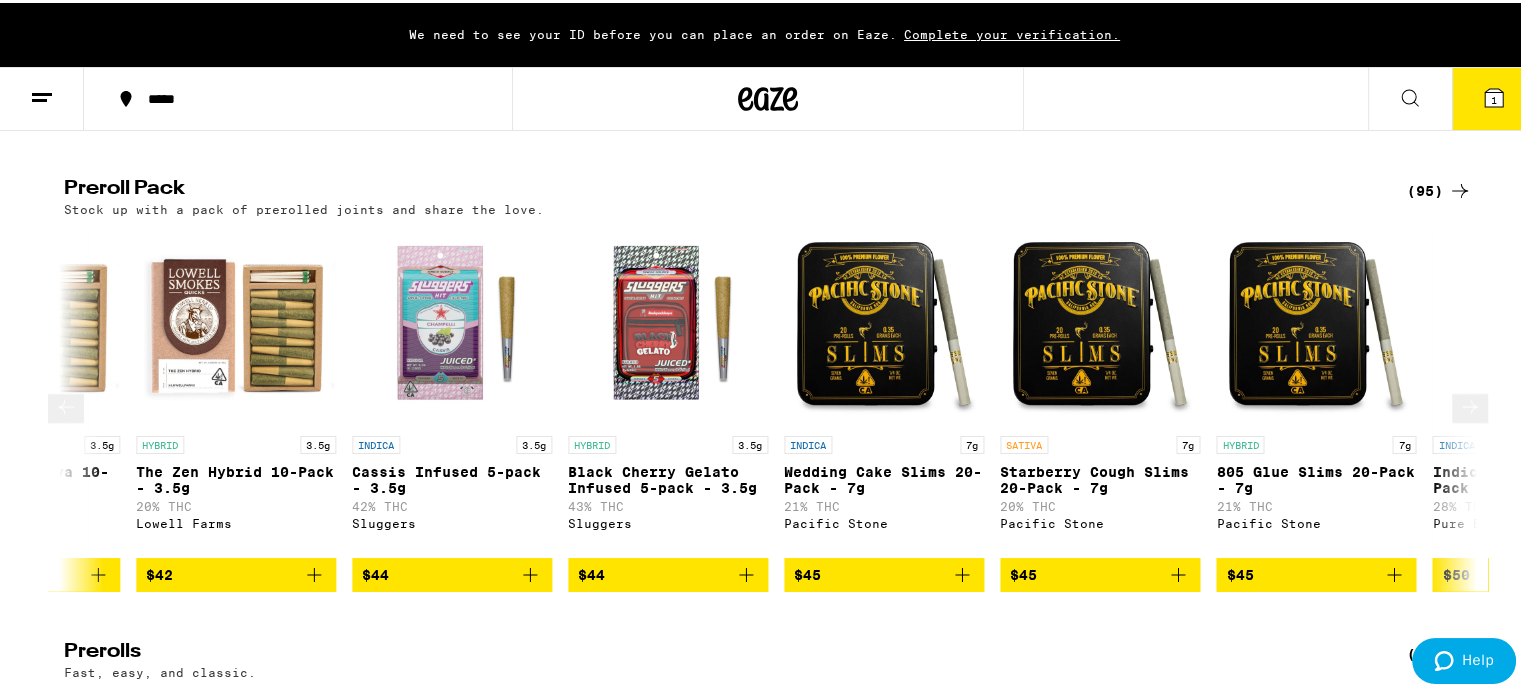 click 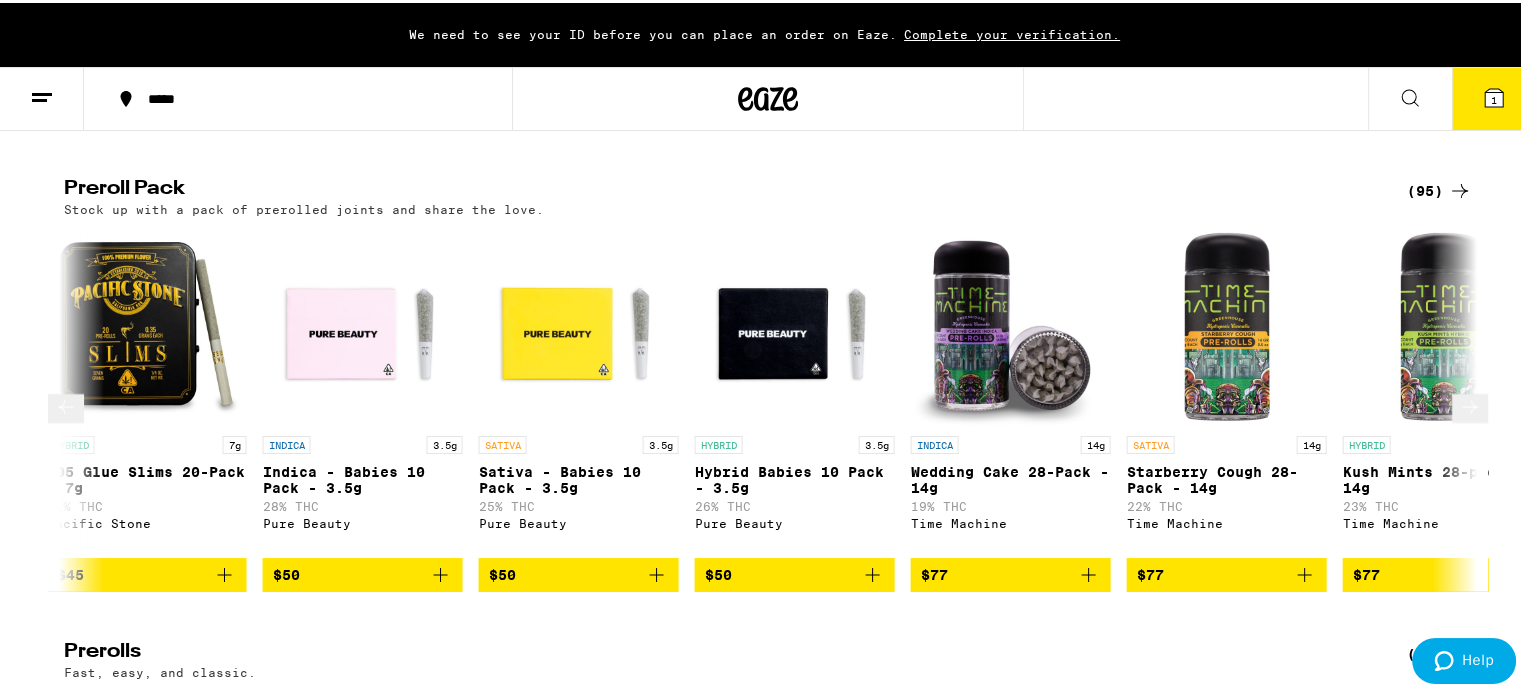 scroll, scrollTop: 0, scrollLeft: 19046, axis: horizontal 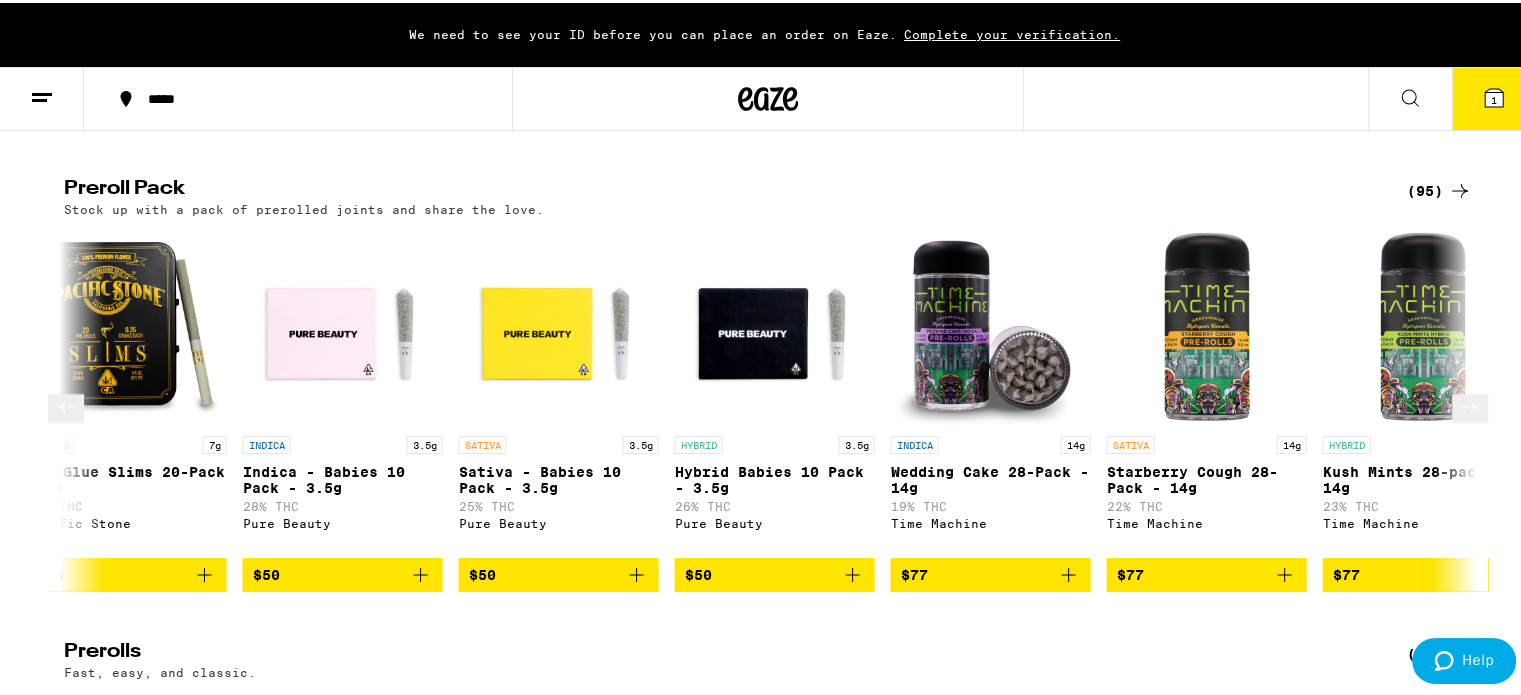 click 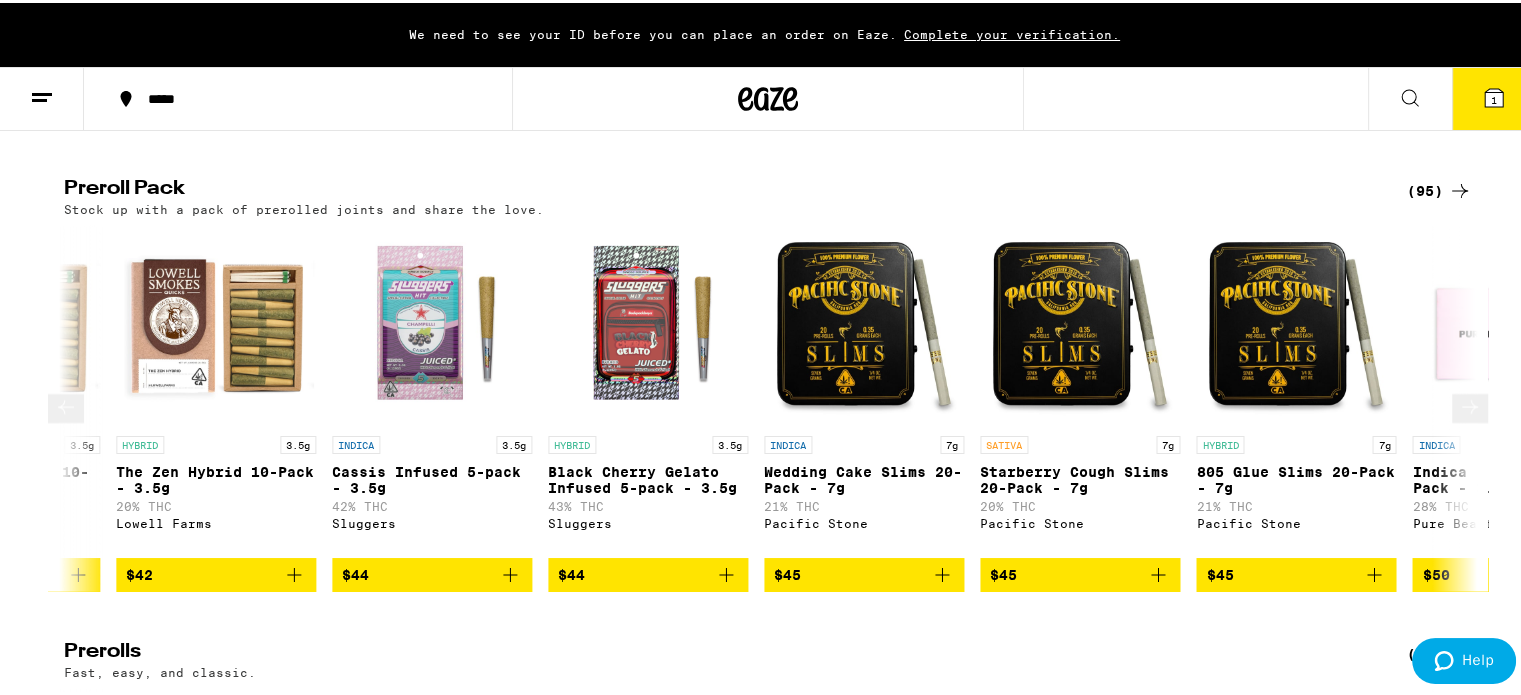 scroll, scrollTop: 0, scrollLeft: 17856, axis: horizontal 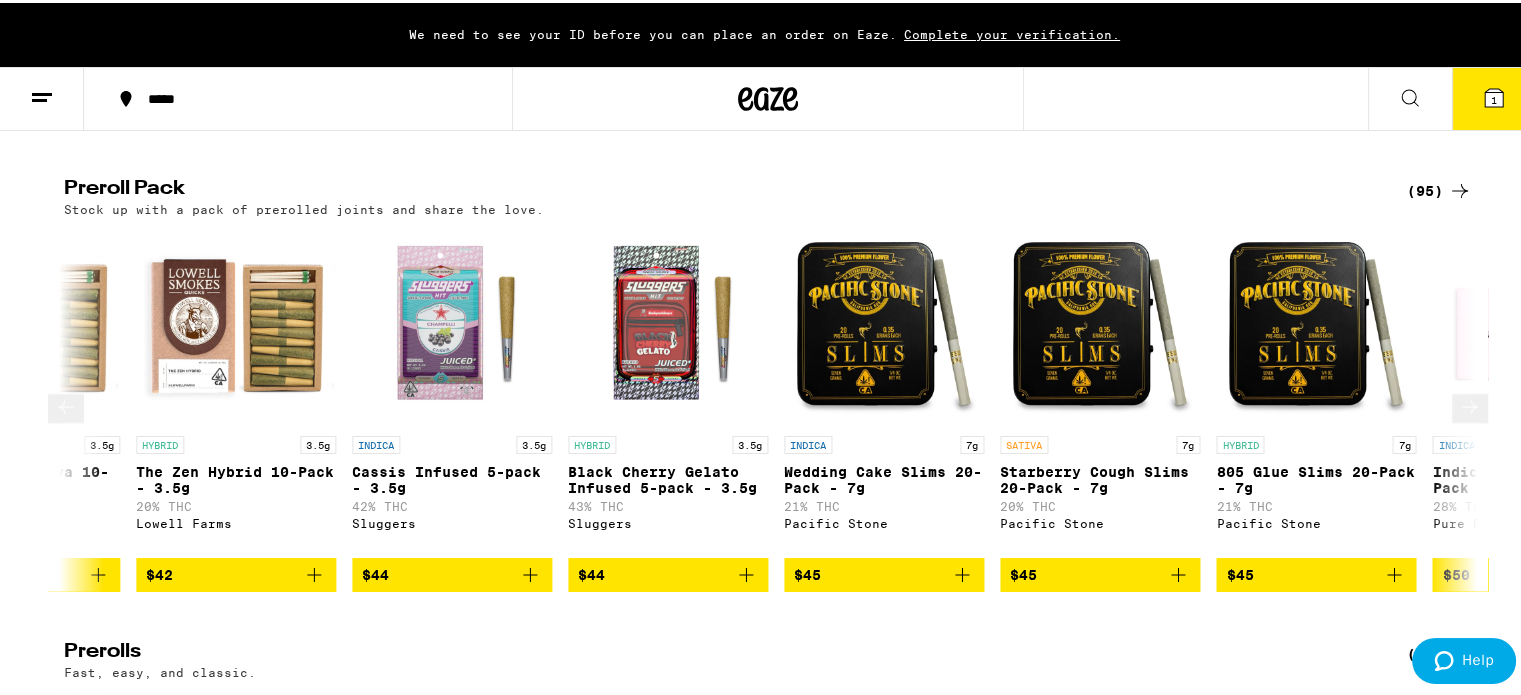 click 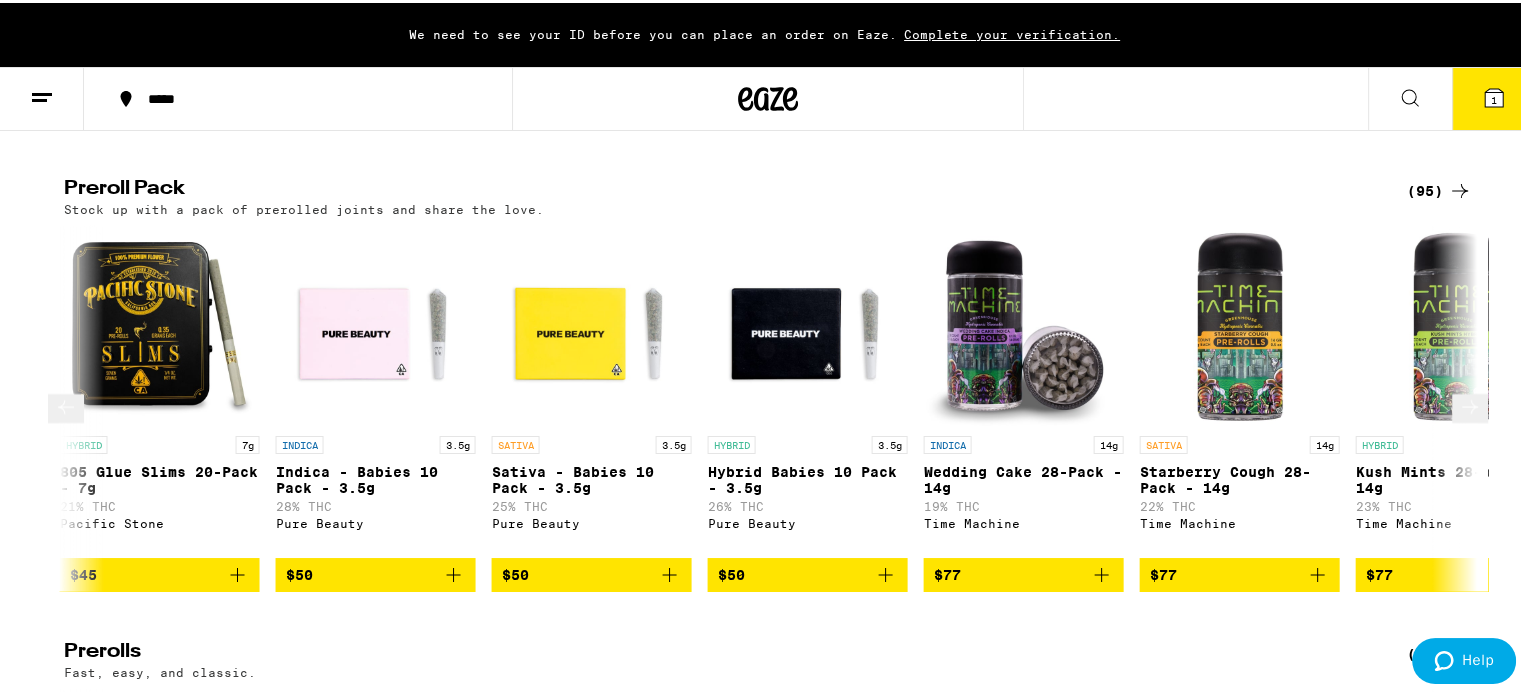 scroll, scrollTop: 0, scrollLeft: 19047, axis: horizontal 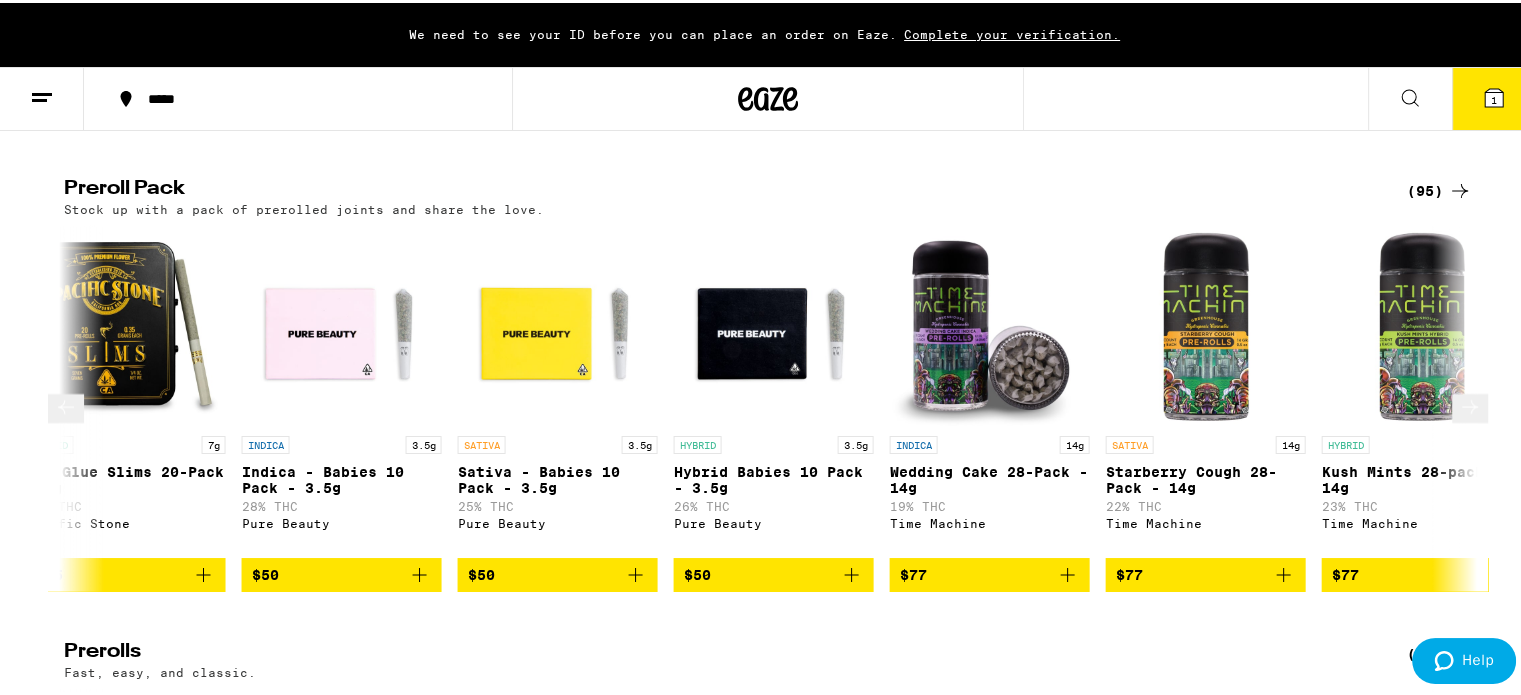 click 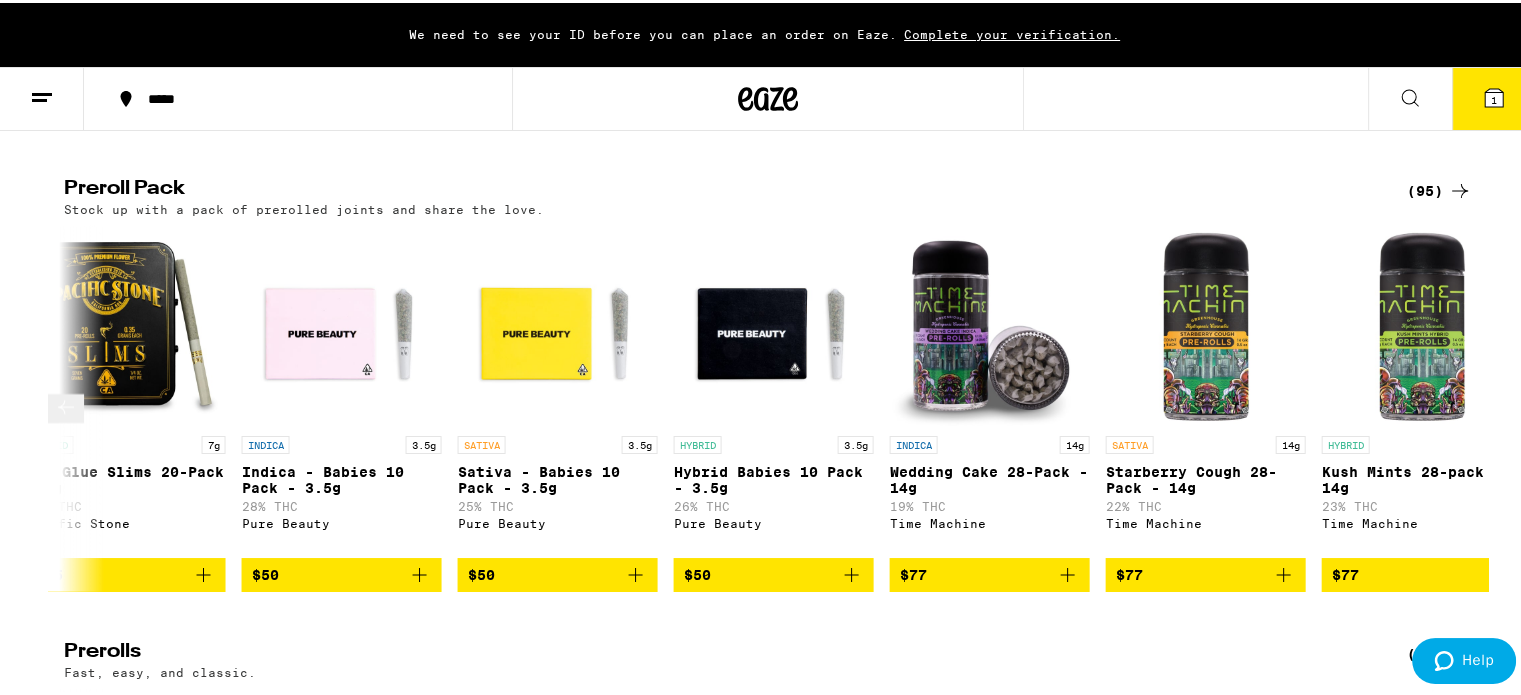scroll, scrollTop: 0, scrollLeft: 19112, axis: horizontal 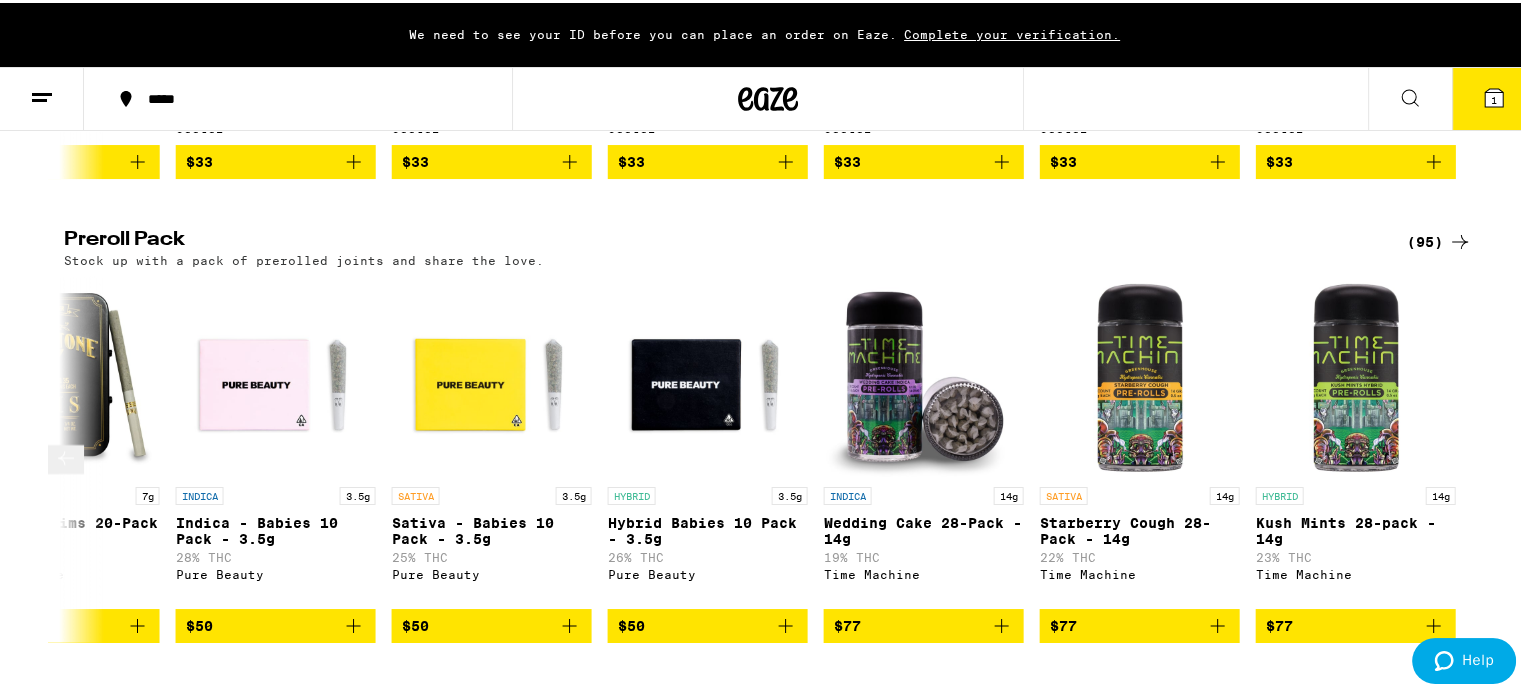 click at bounding box center [492, 374] 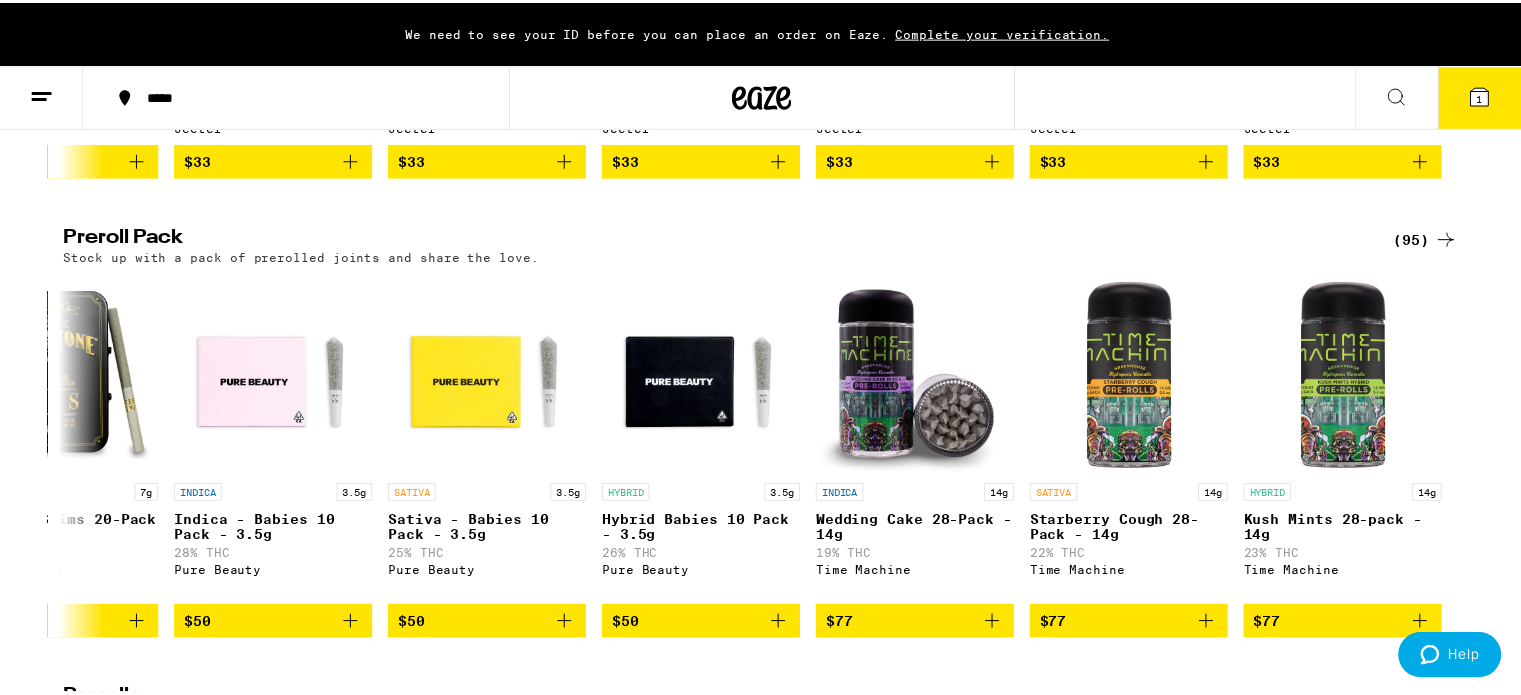 scroll, scrollTop: 4160, scrollLeft: 0, axis: vertical 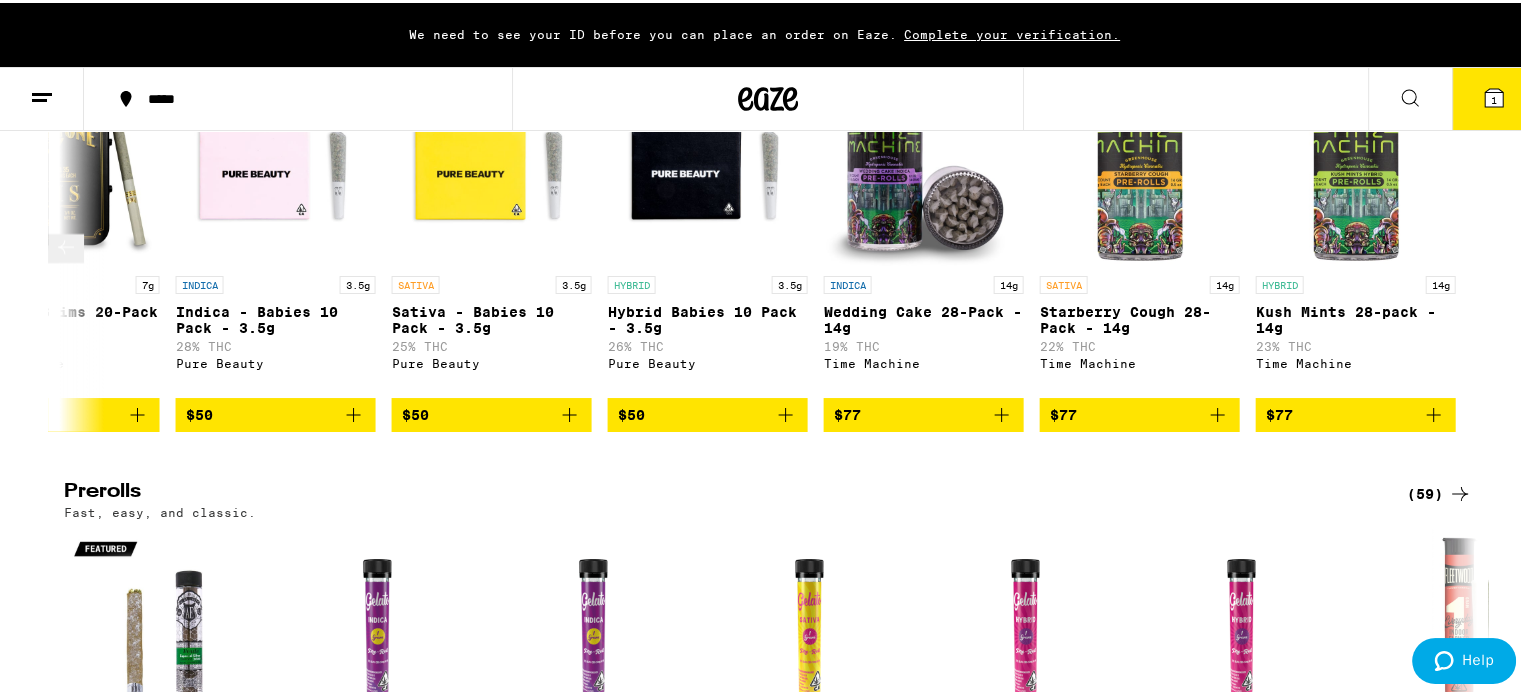 click on "INDICA 3.5g Indica - Babies 10 Pack - 3.5g 28% THC Pure Beauty" at bounding box center (276, 329) 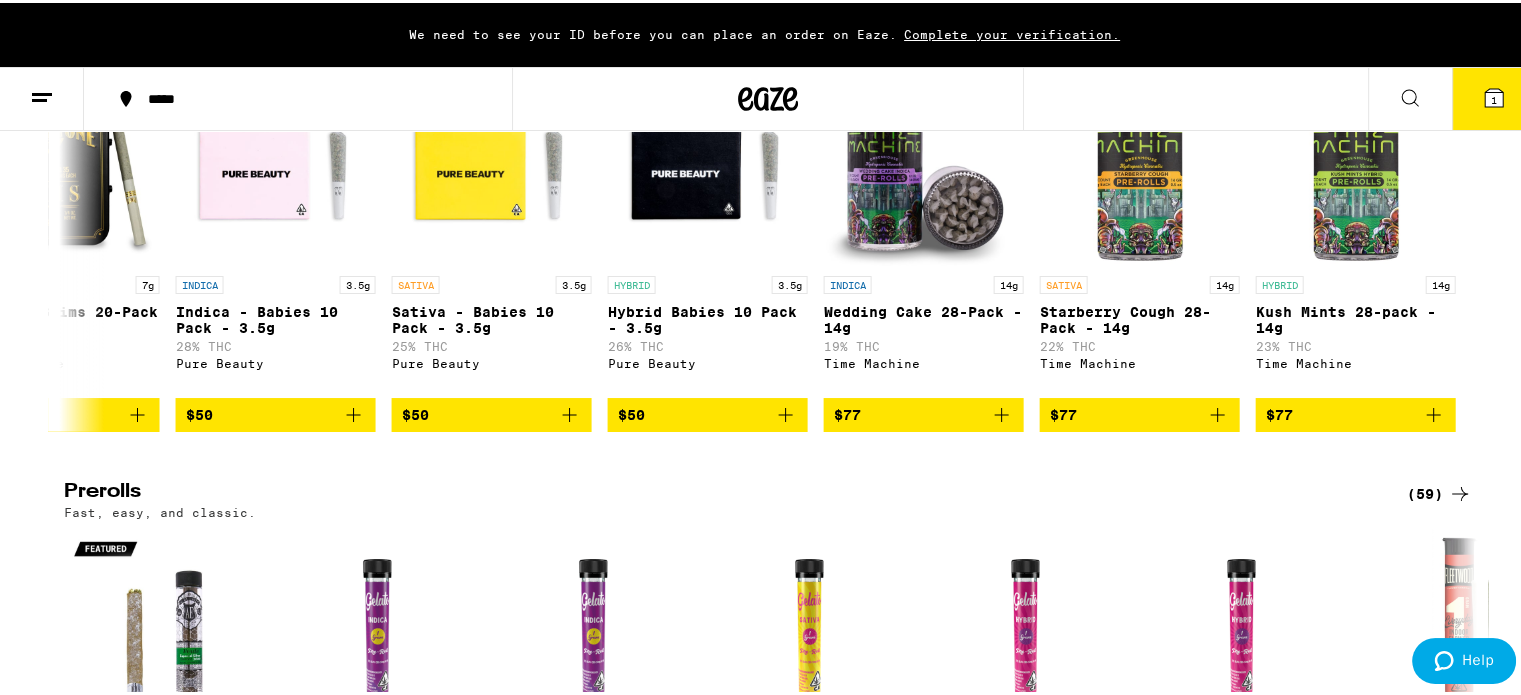 click 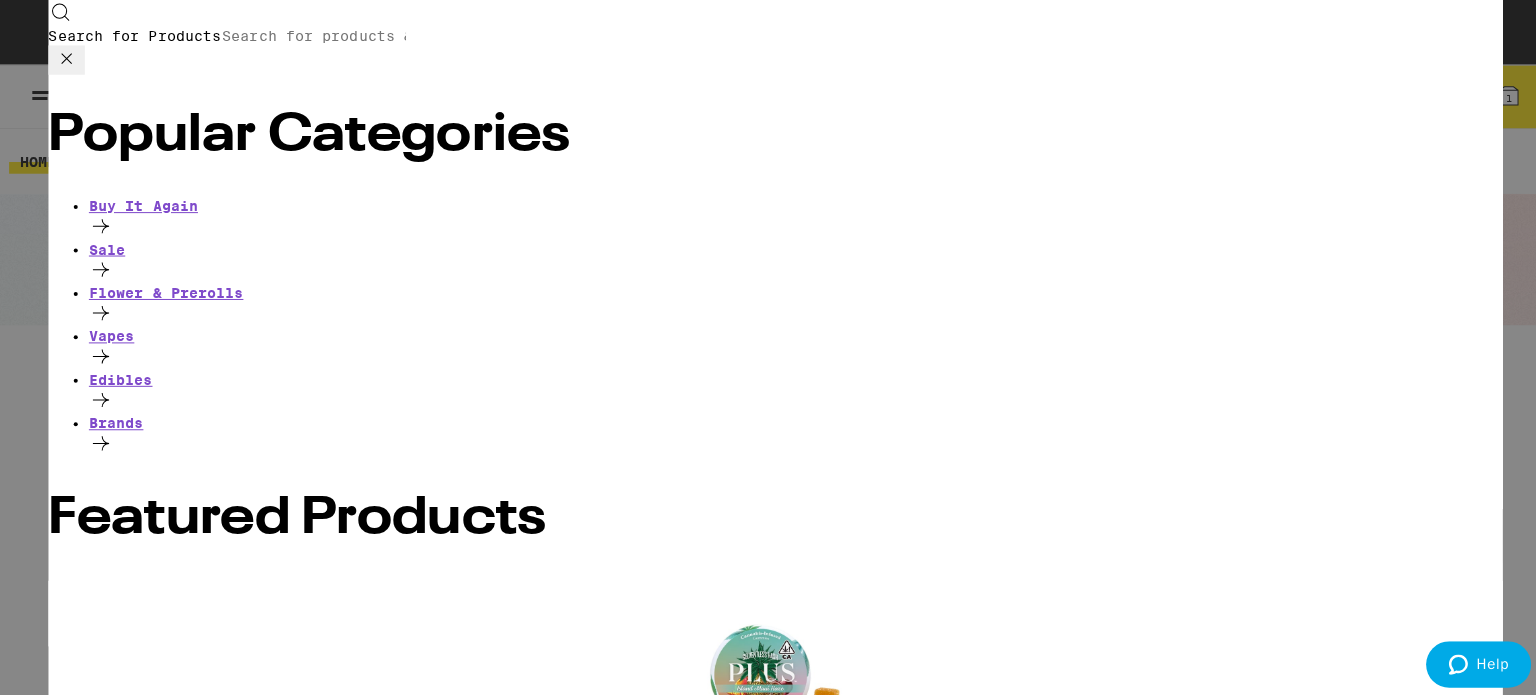scroll, scrollTop: 0, scrollLeft: 0, axis: both 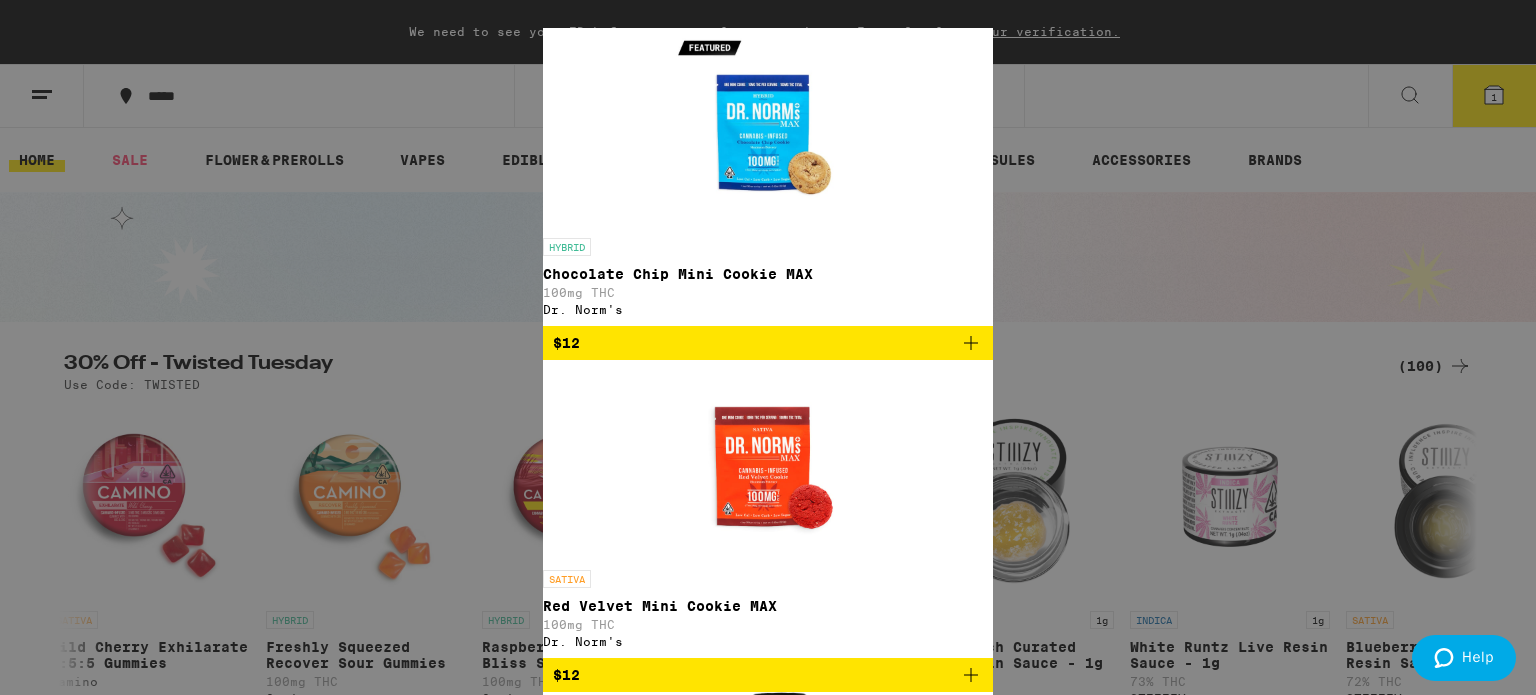 type on "mini" 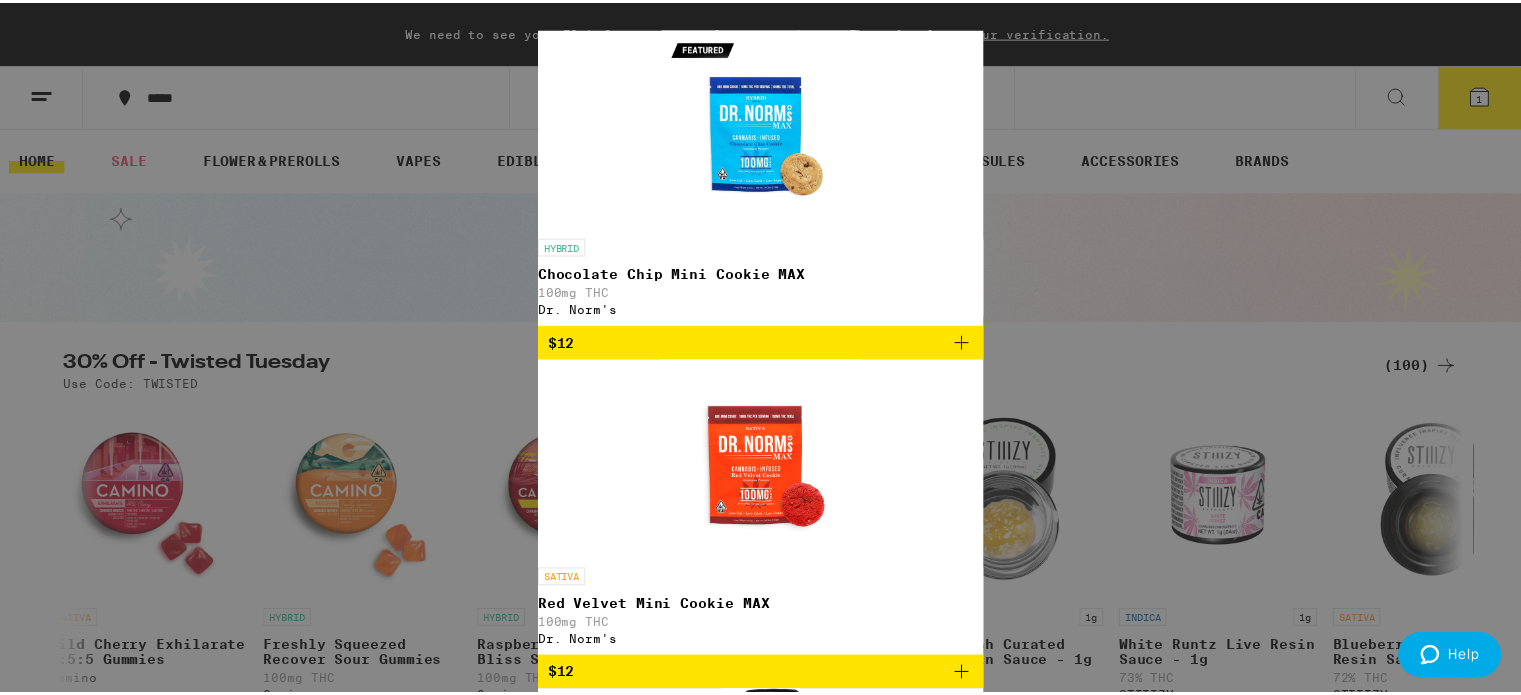 scroll, scrollTop: 577, scrollLeft: 0, axis: vertical 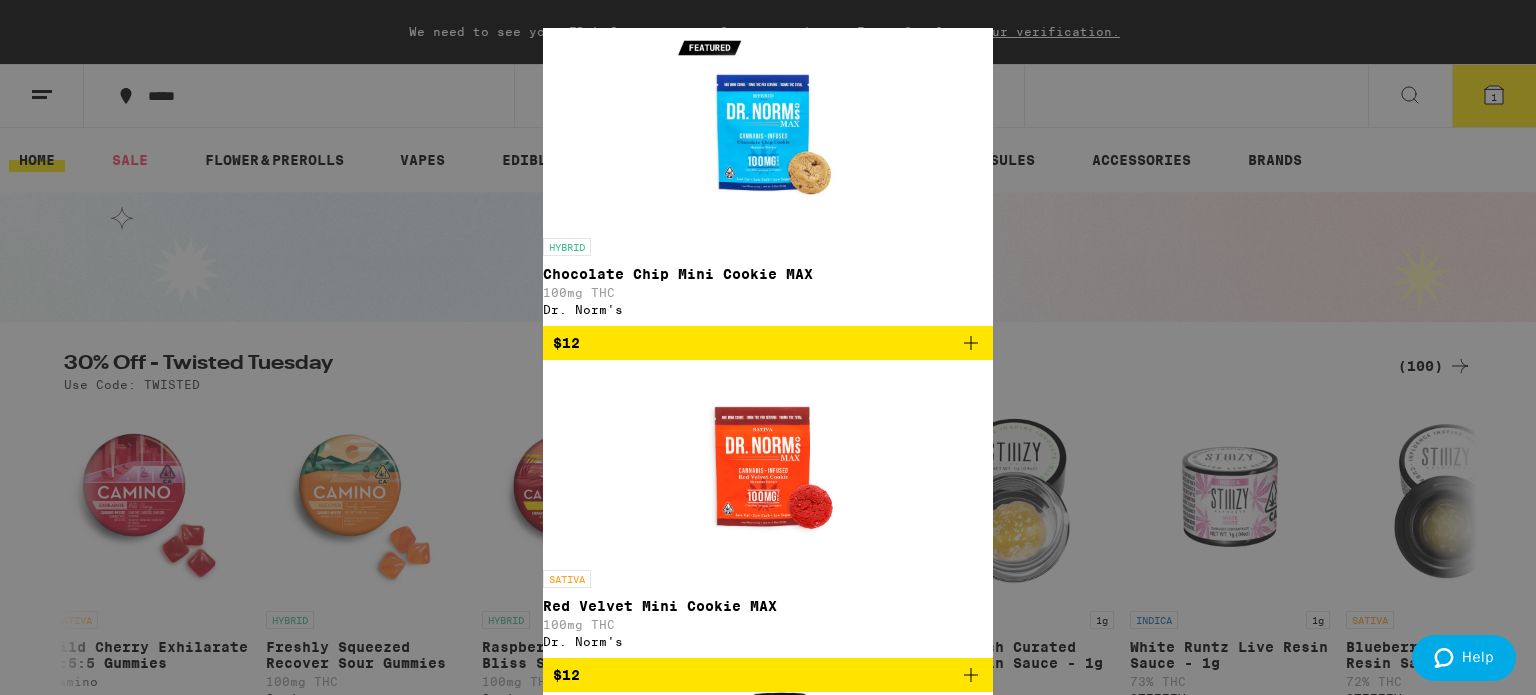 click on "Starberry Cough Slims 20-Pack - 7g" at bounding box center (768, -3302) 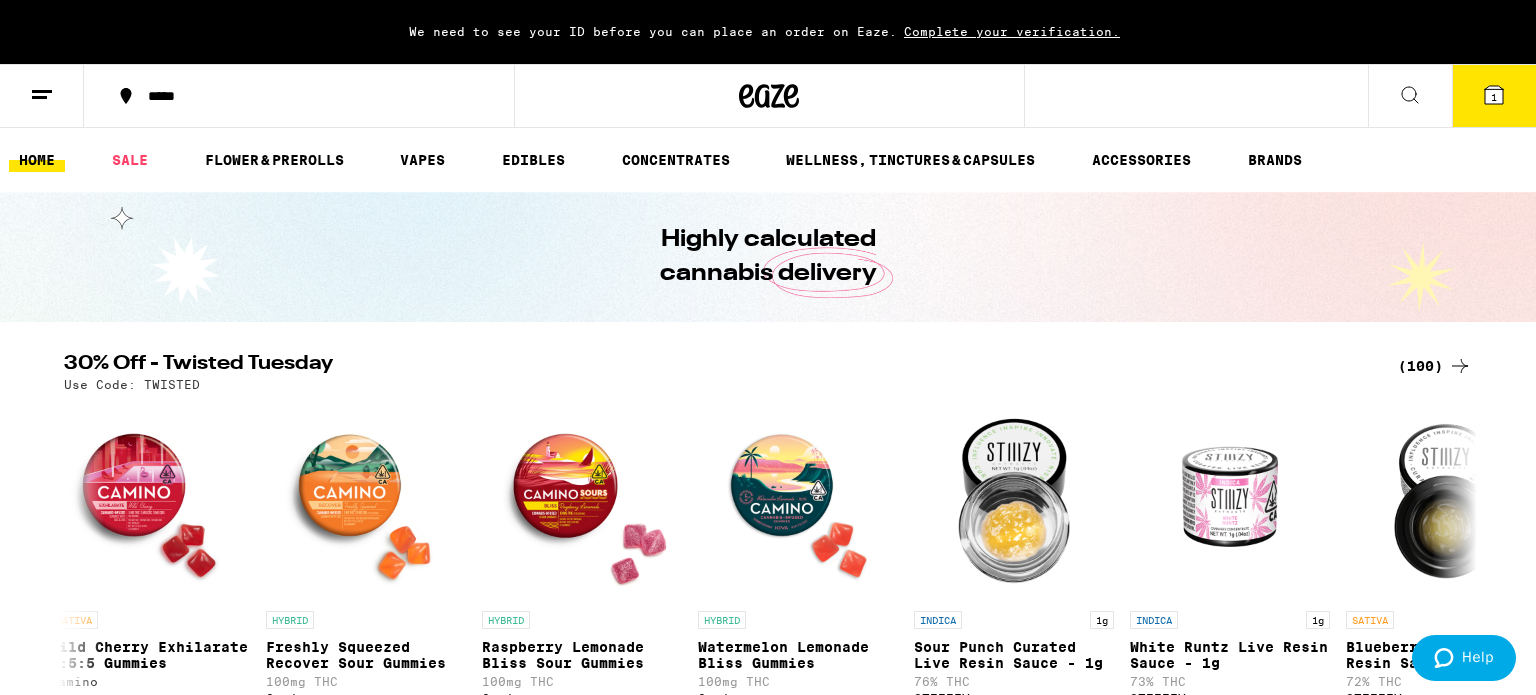 click 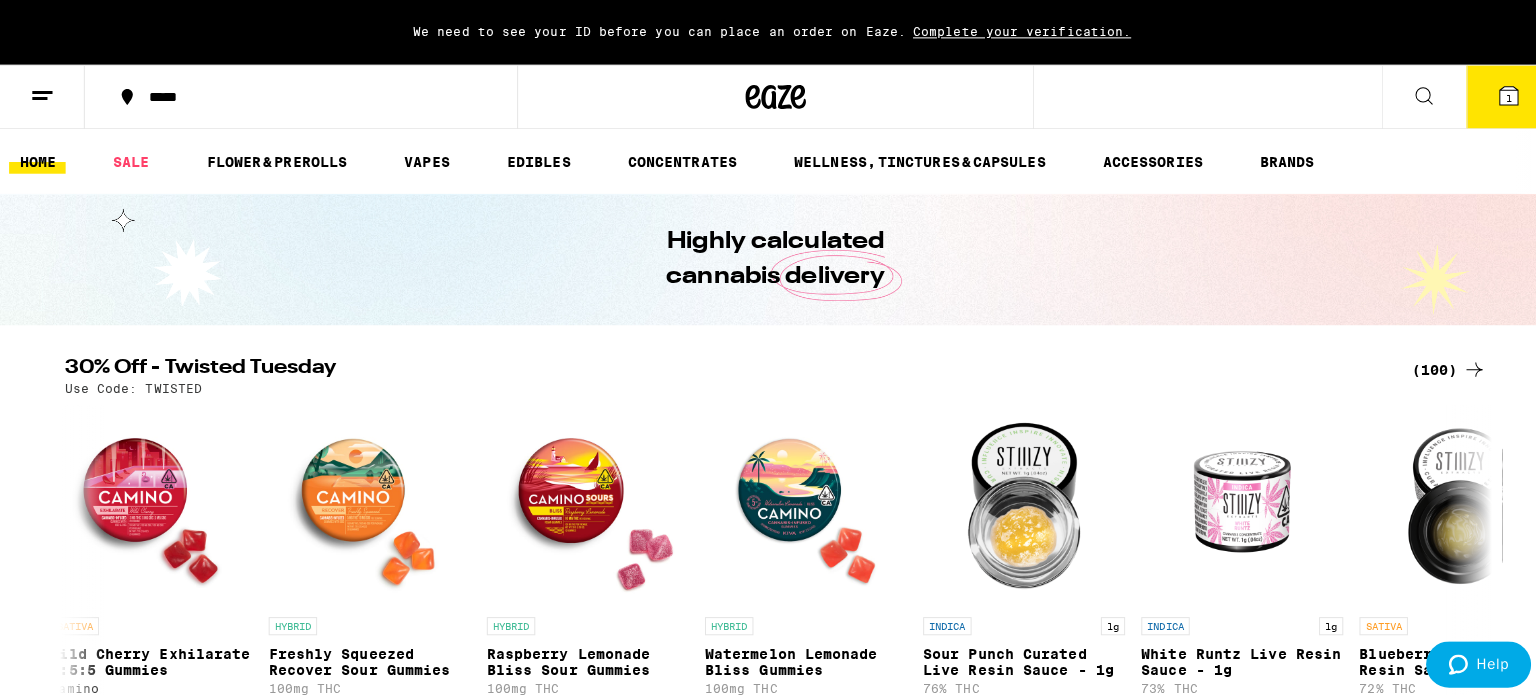 scroll, scrollTop: 0, scrollLeft: 0, axis: both 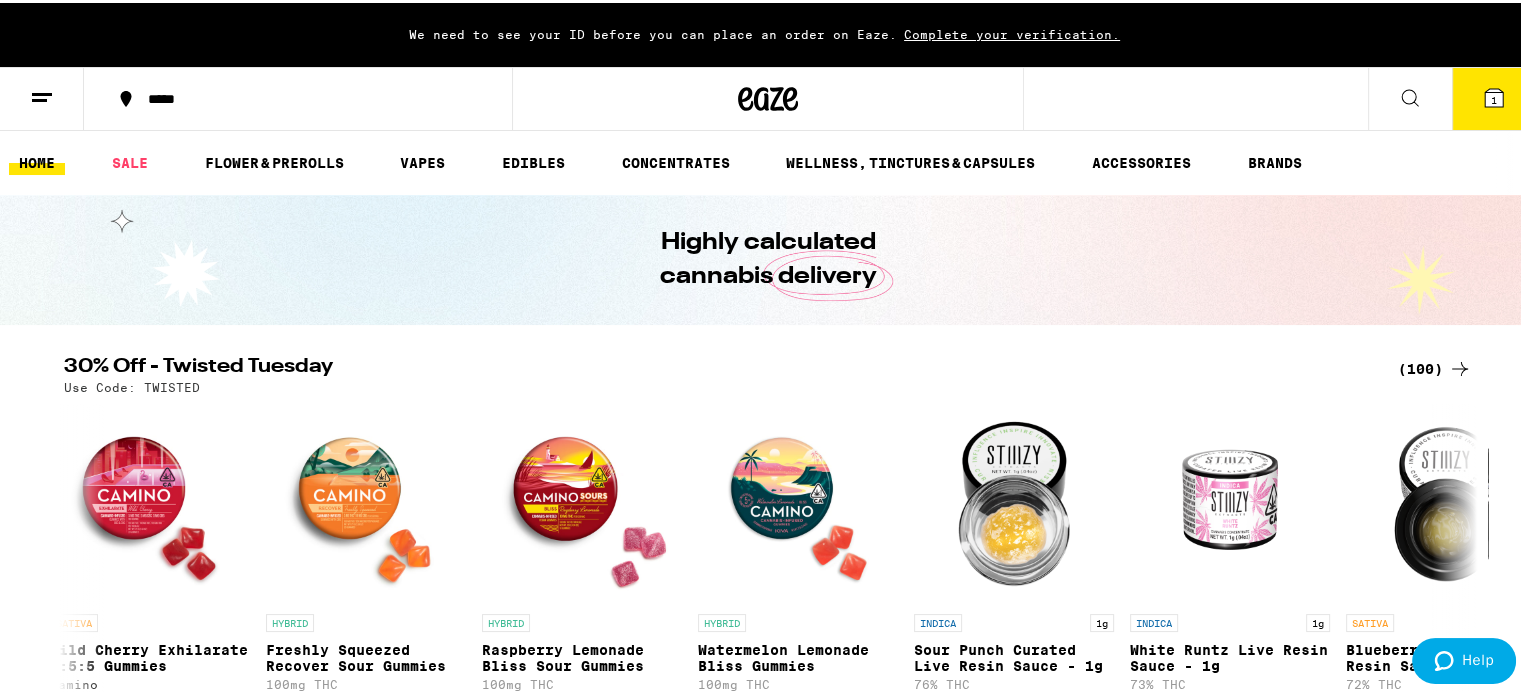 click 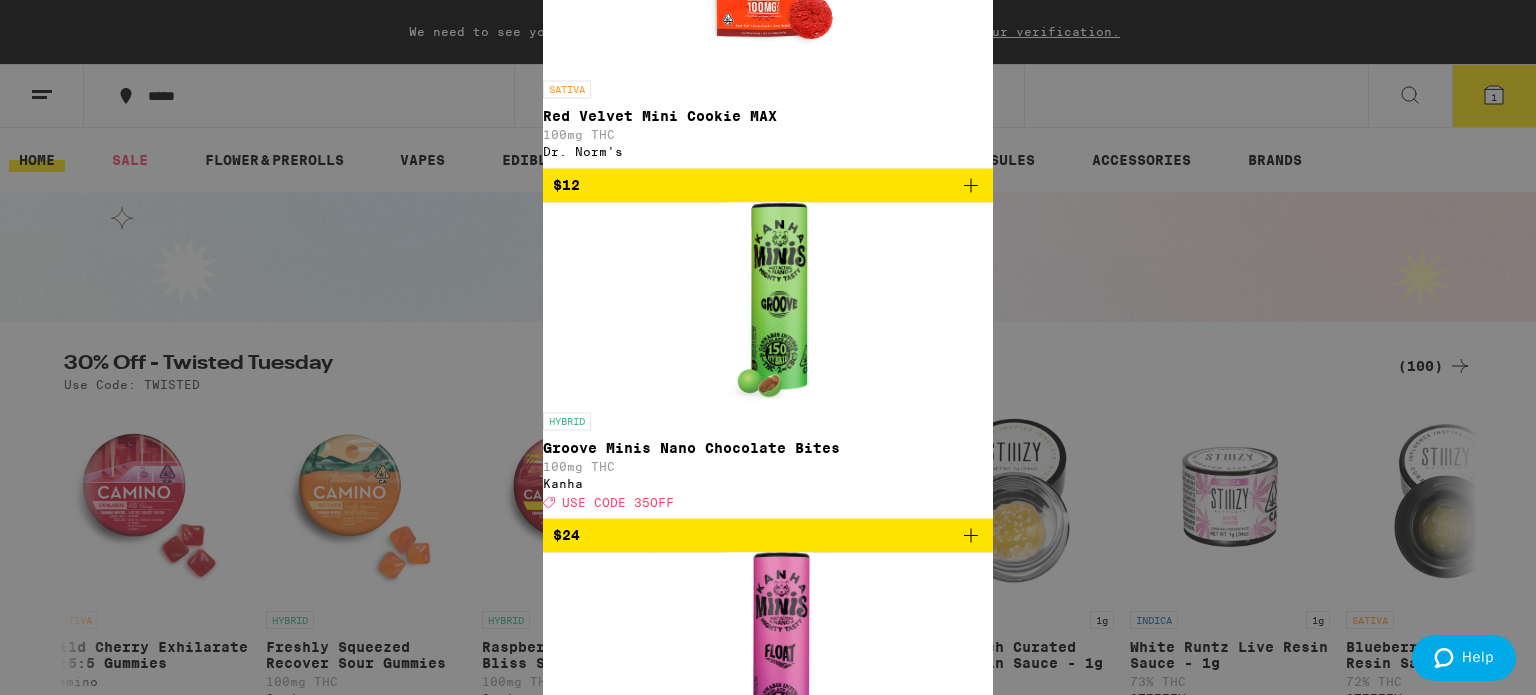 scroll, scrollTop: 548, scrollLeft: 0, axis: vertical 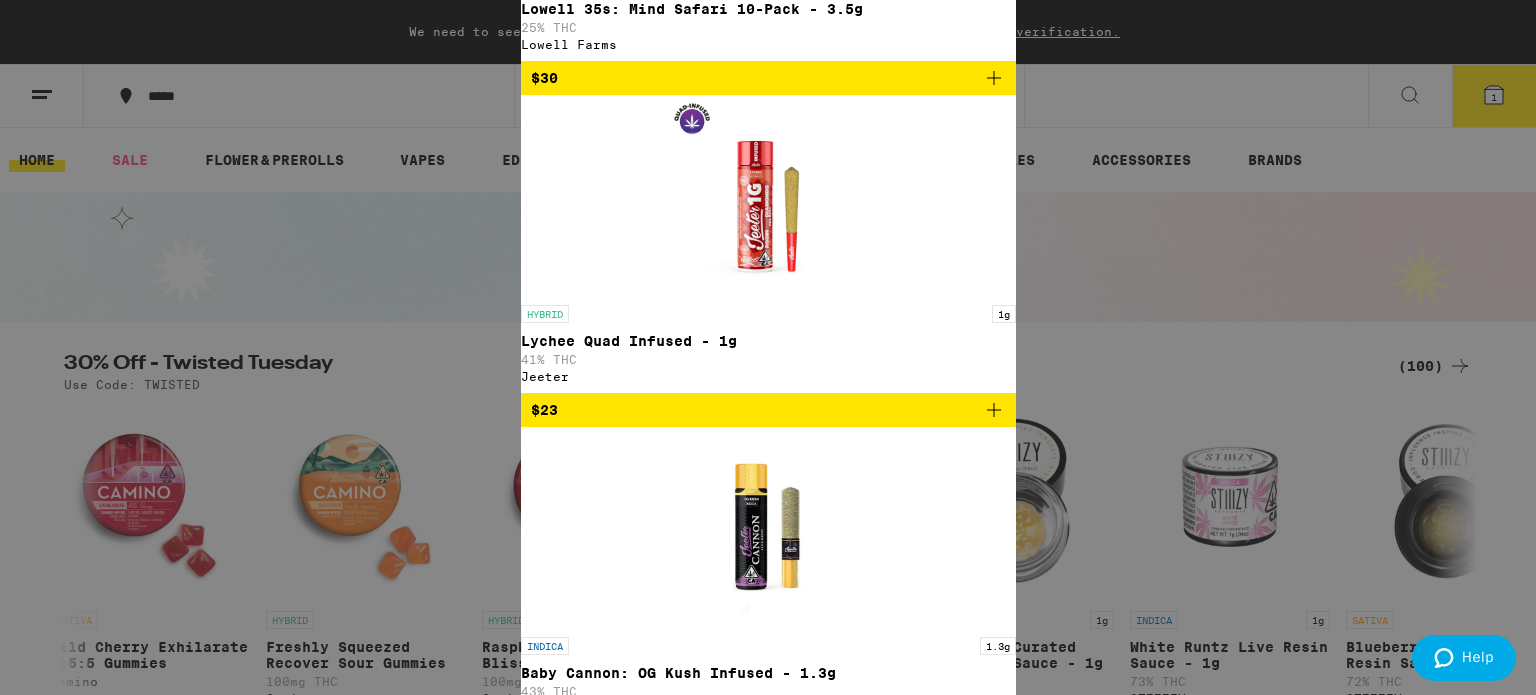 type on "m" 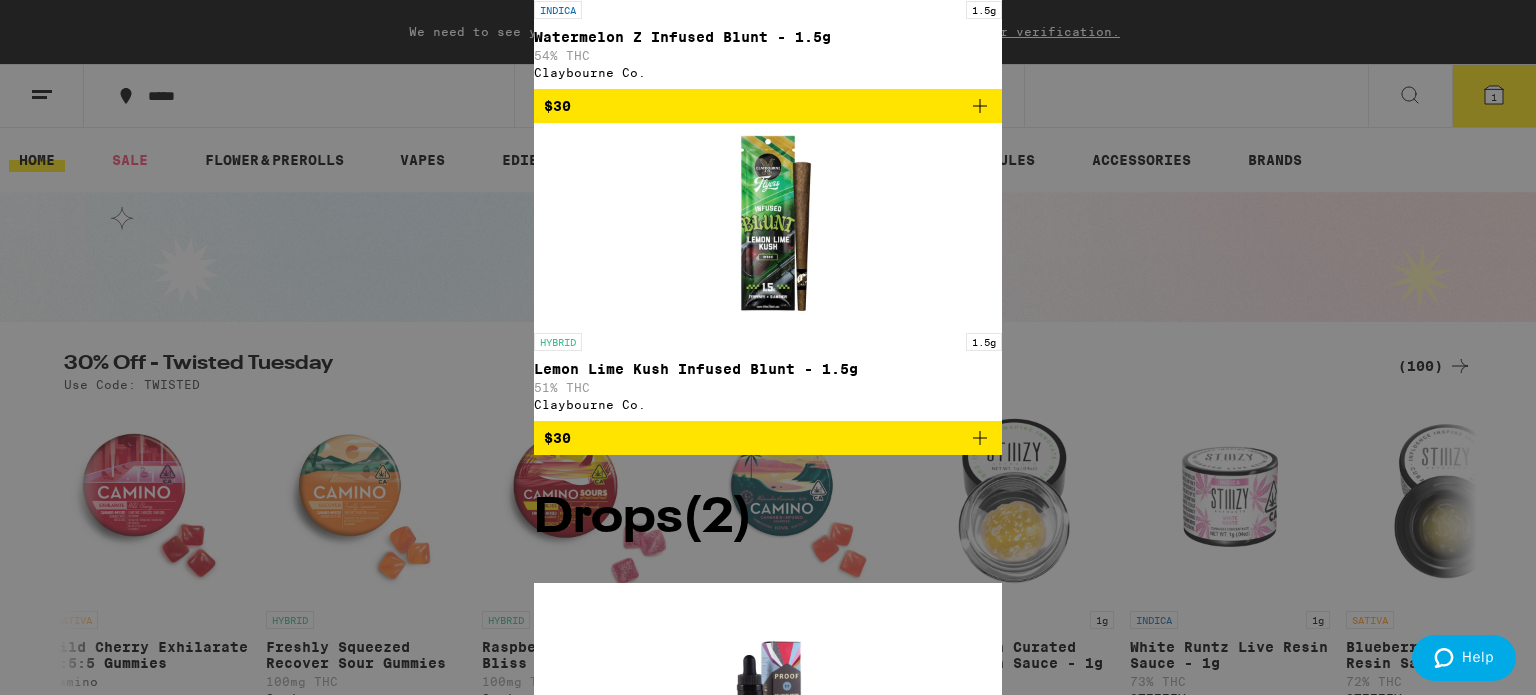 type on "blunt" 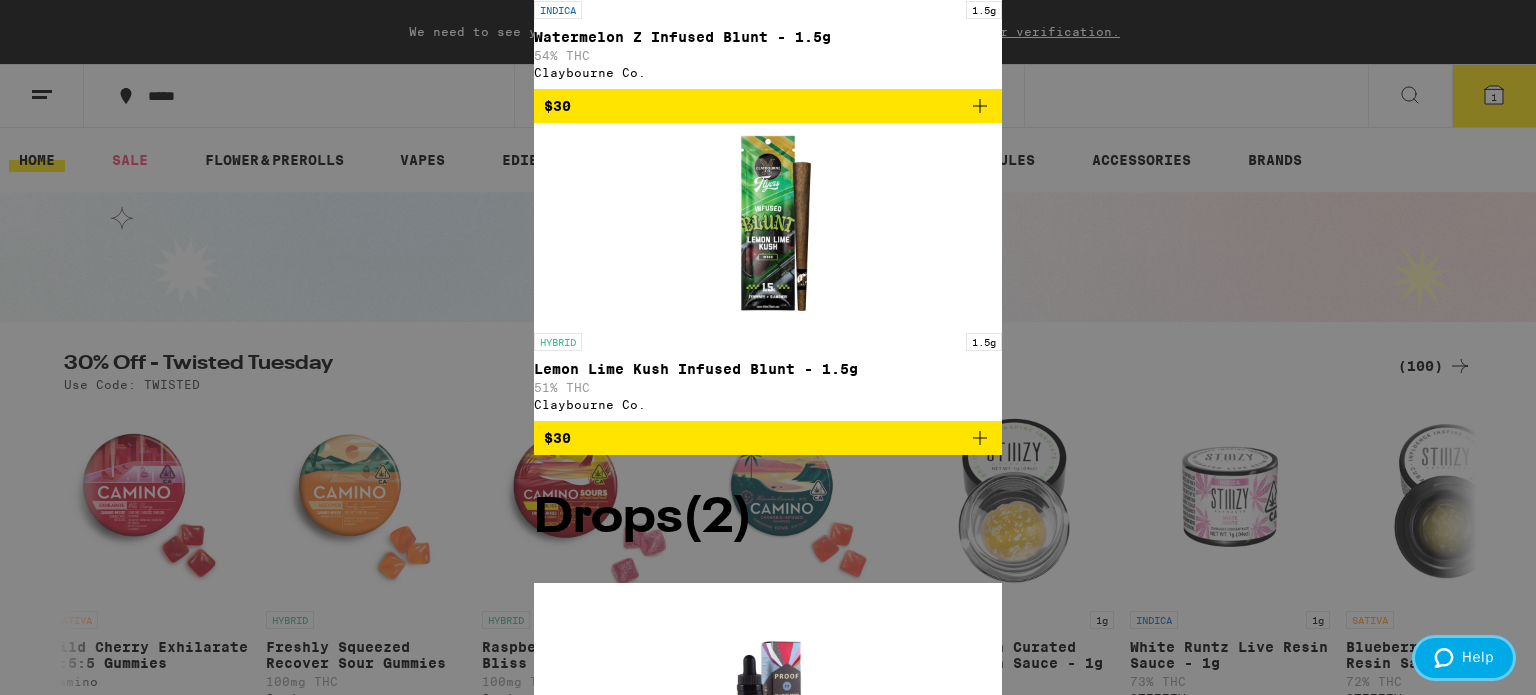 click on "Help" at bounding box center (1464, 658) 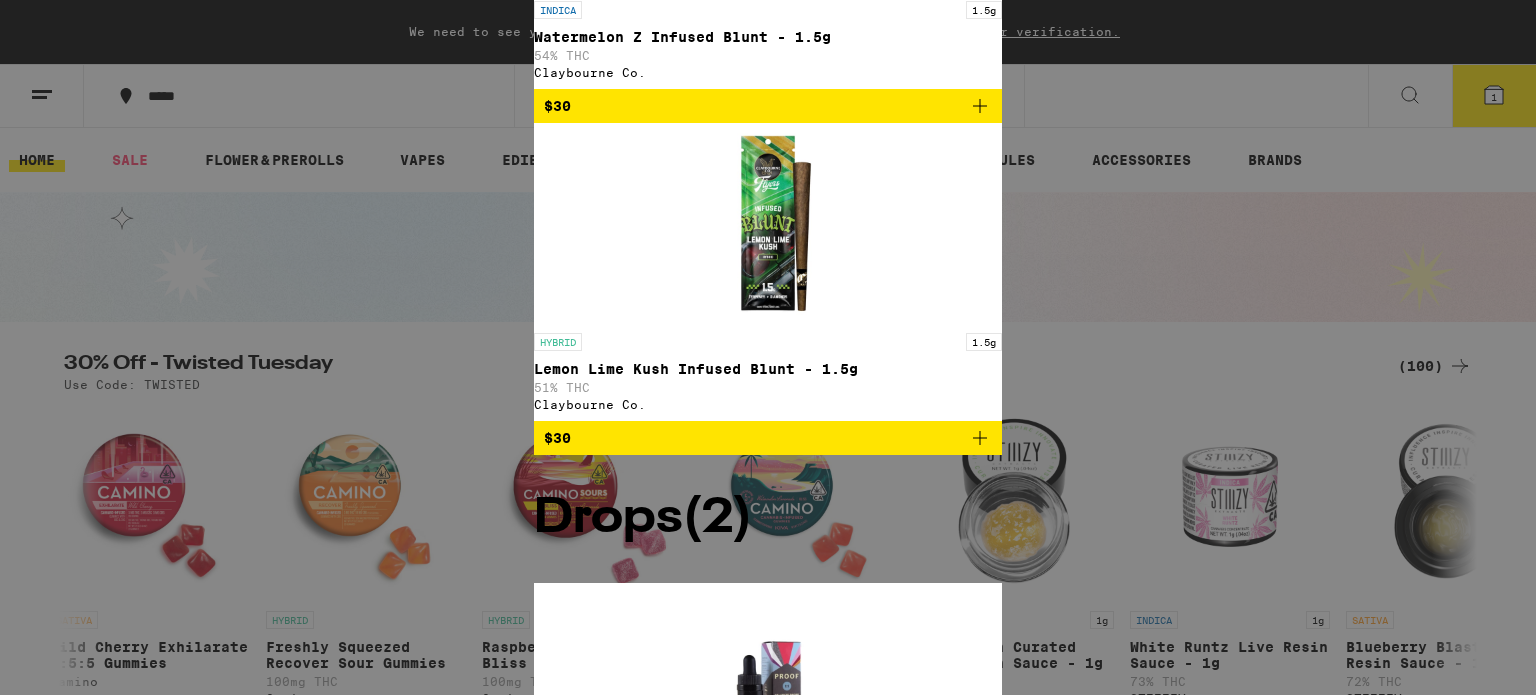 scroll, scrollTop: 0, scrollLeft: 0, axis: both 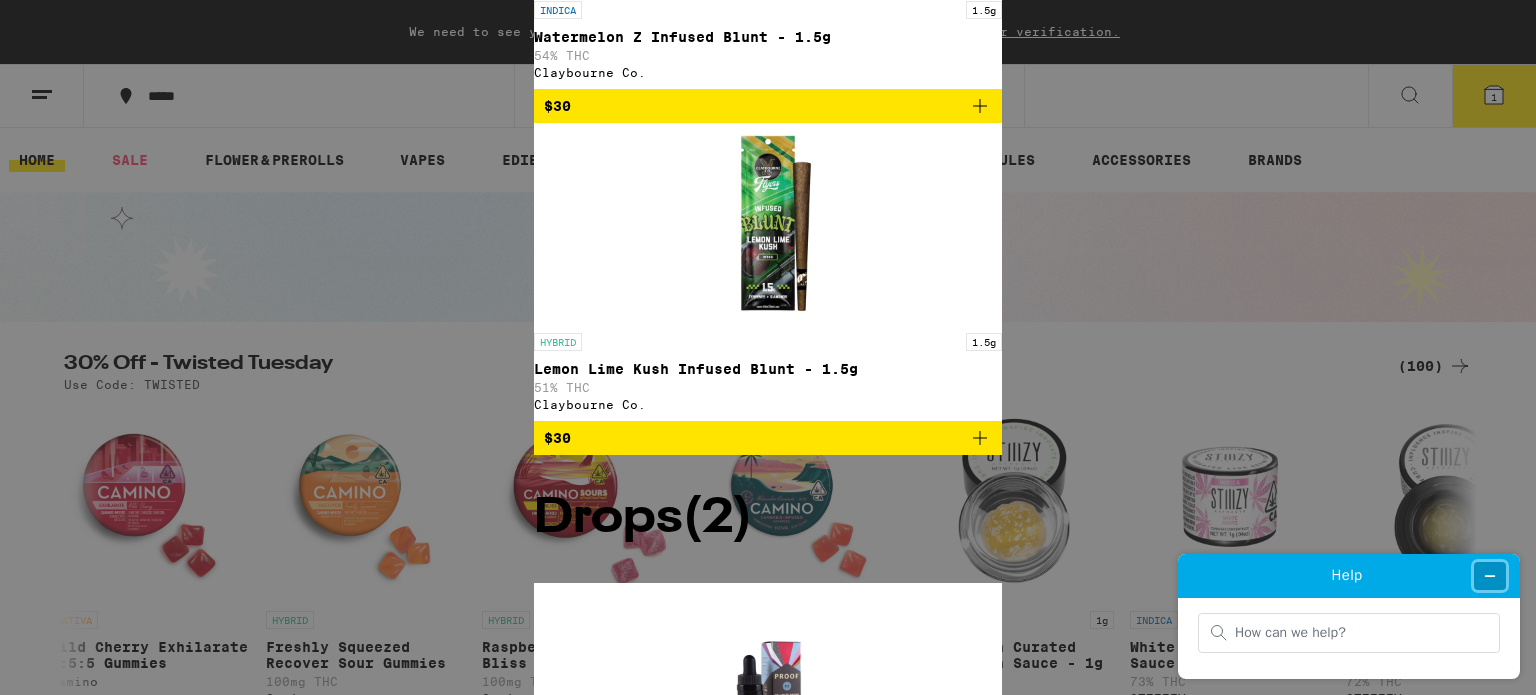click 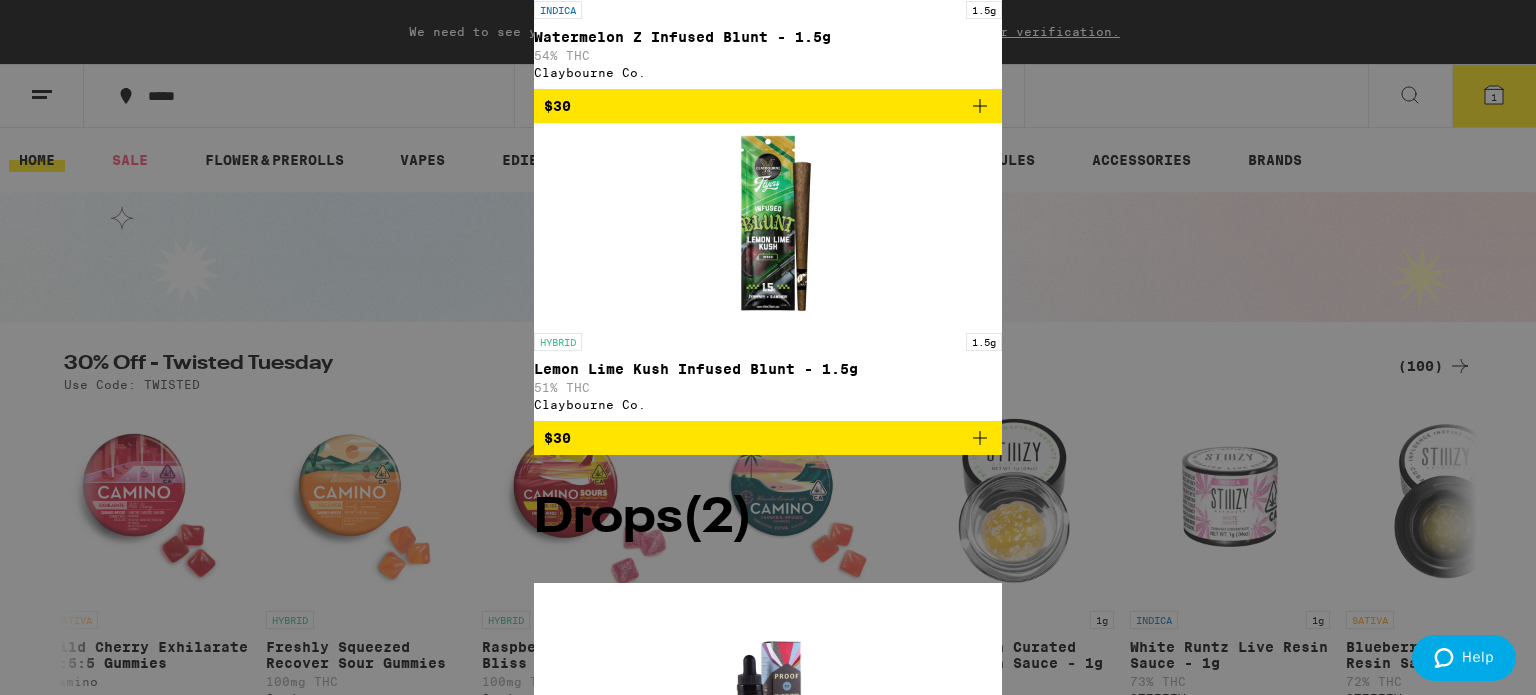 click on "Help" at bounding box center [1462, 660] 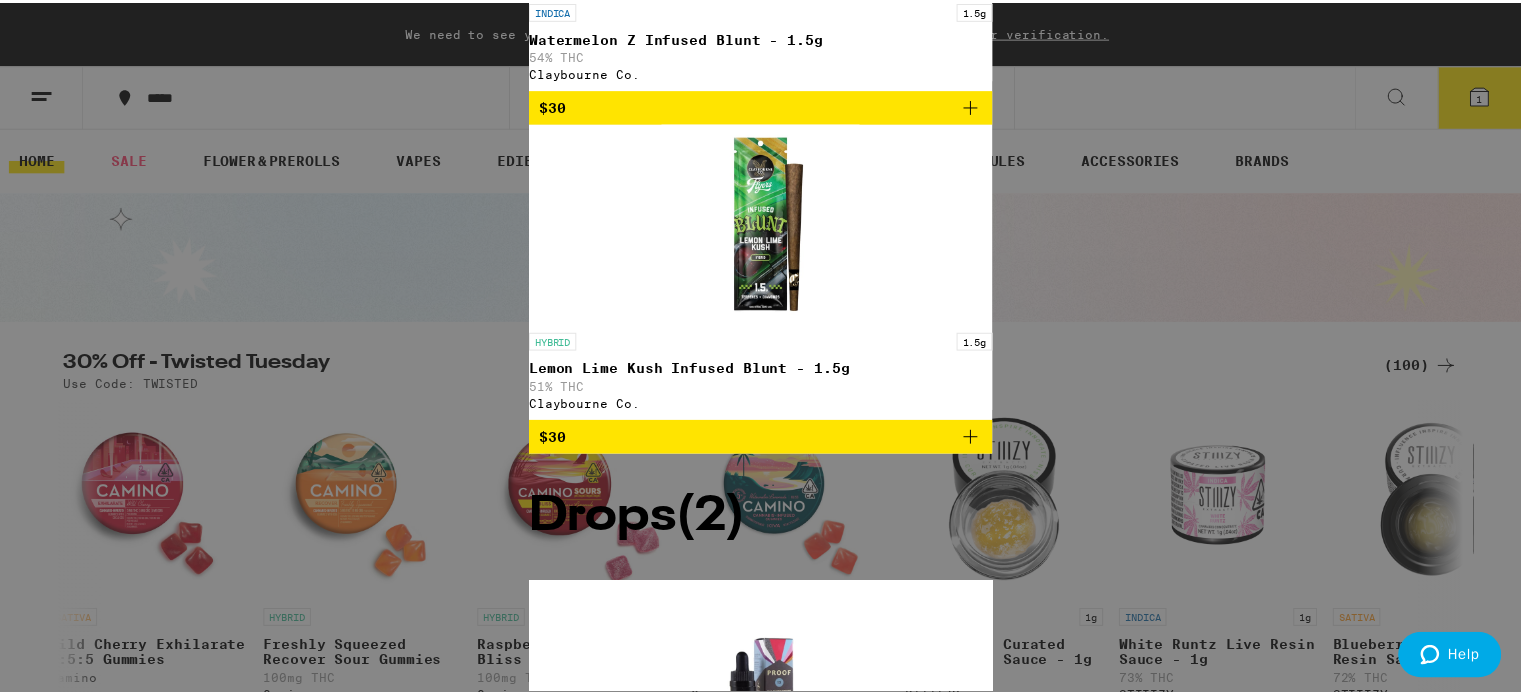 scroll, scrollTop: 548, scrollLeft: 0, axis: vertical 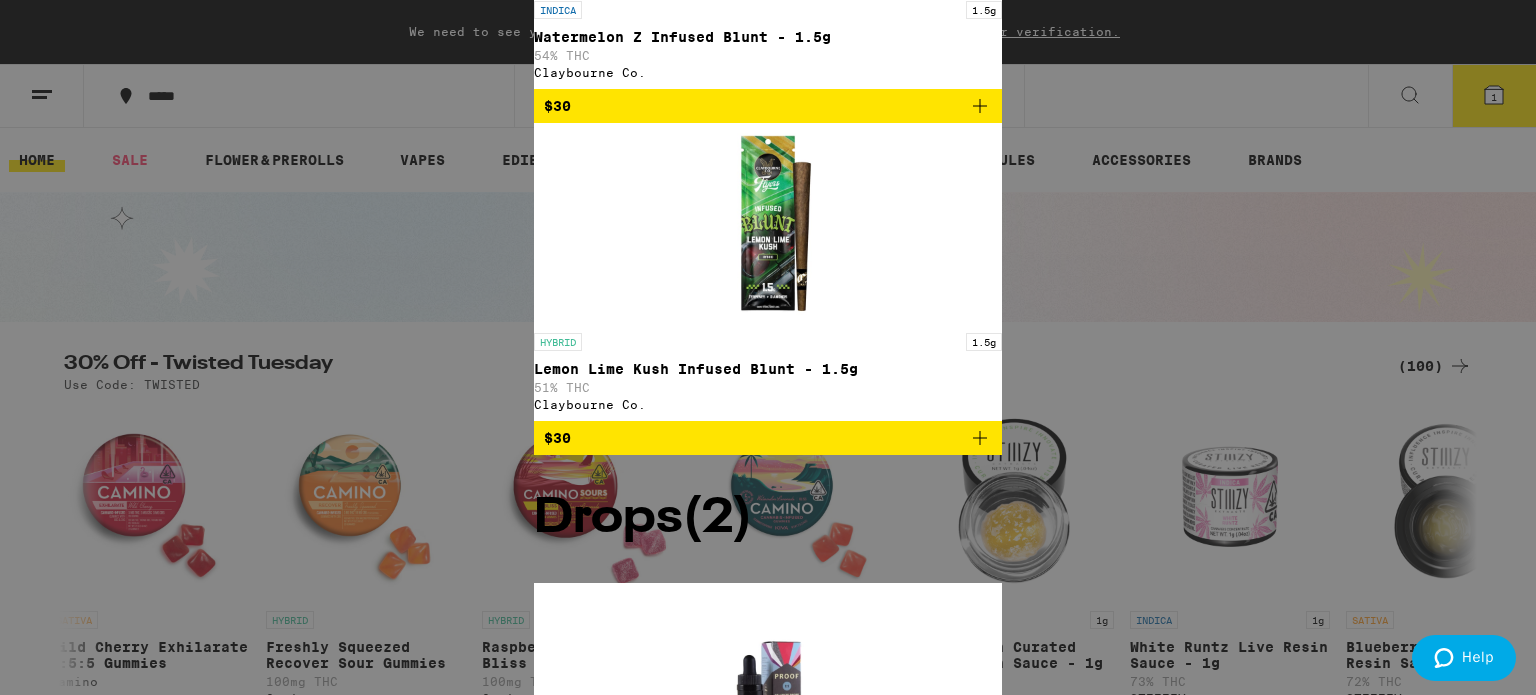 click on "Watermelon Z Infused Blunt - 1.5g" at bounding box center (768, 37) 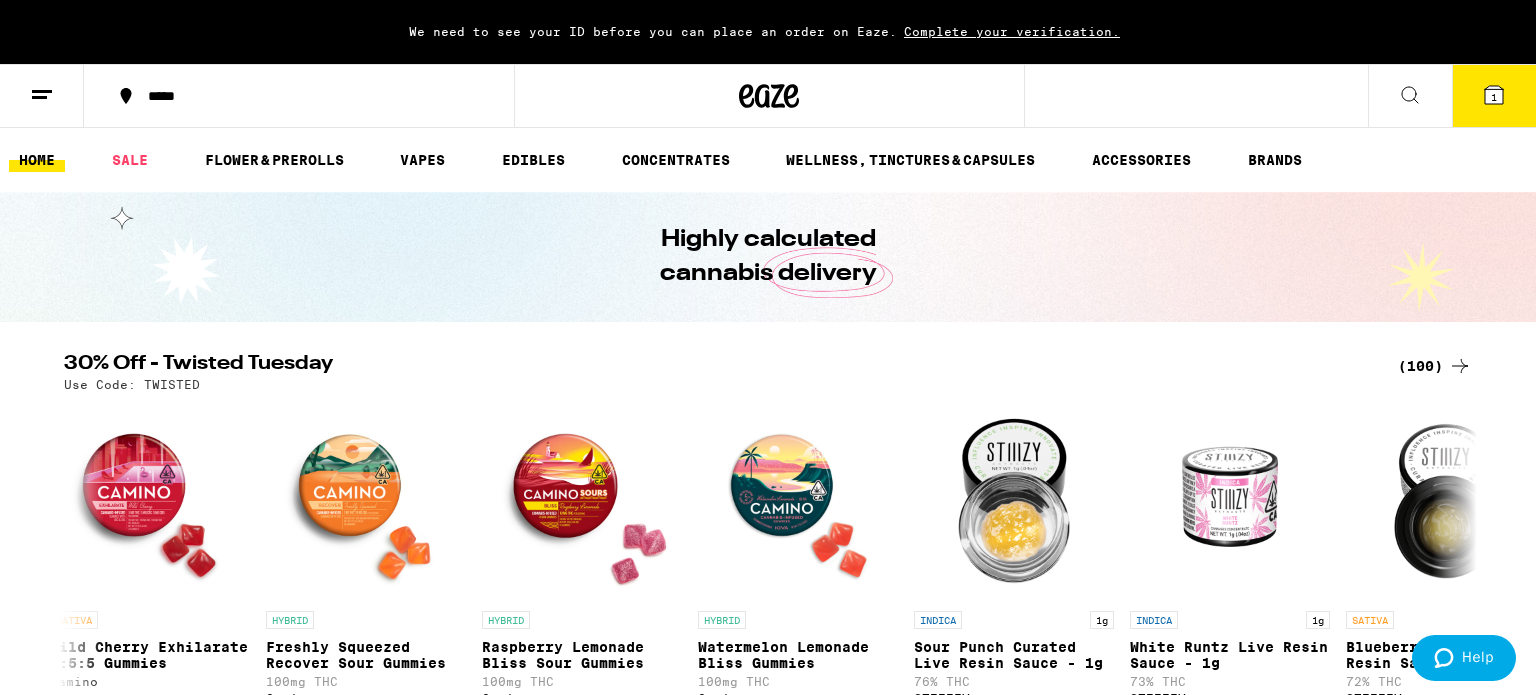 click 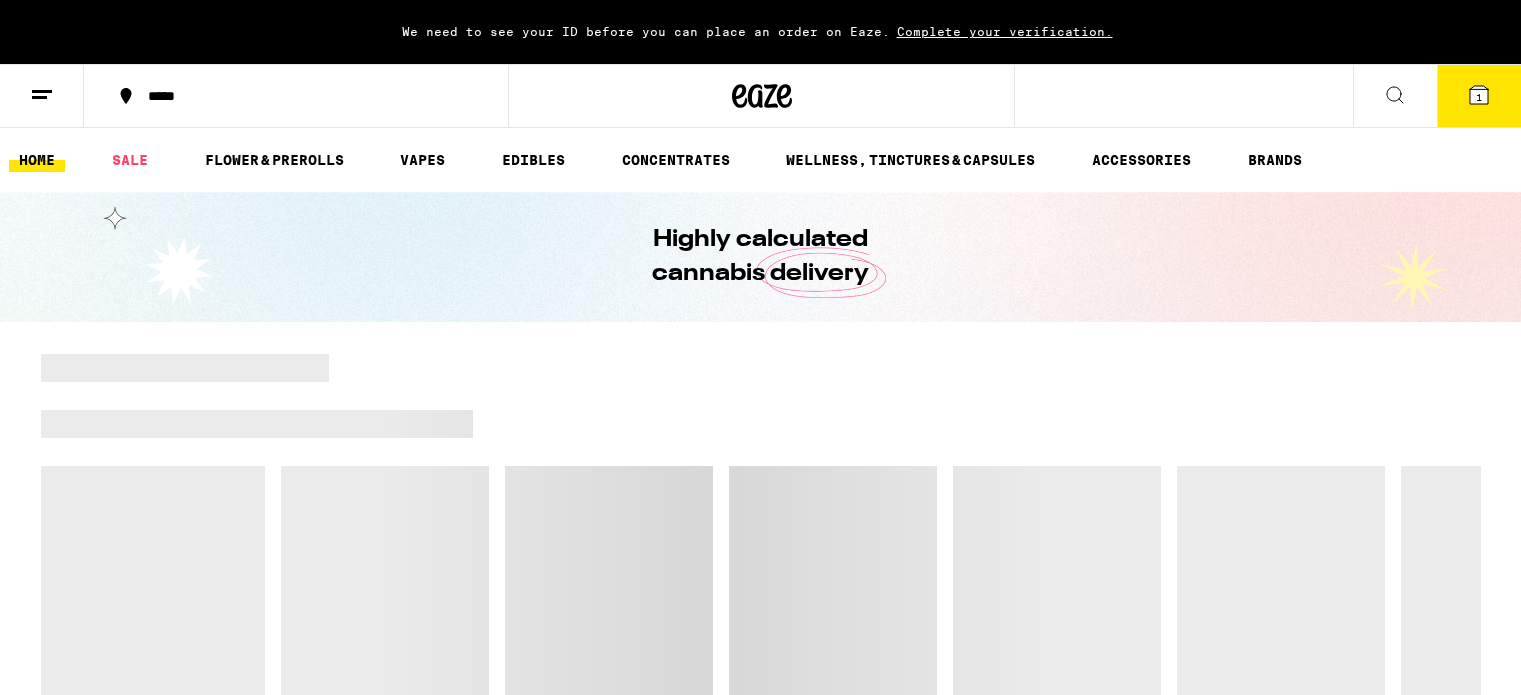 scroll, scrollTop: 0, scrollLeft: 0, axis: both 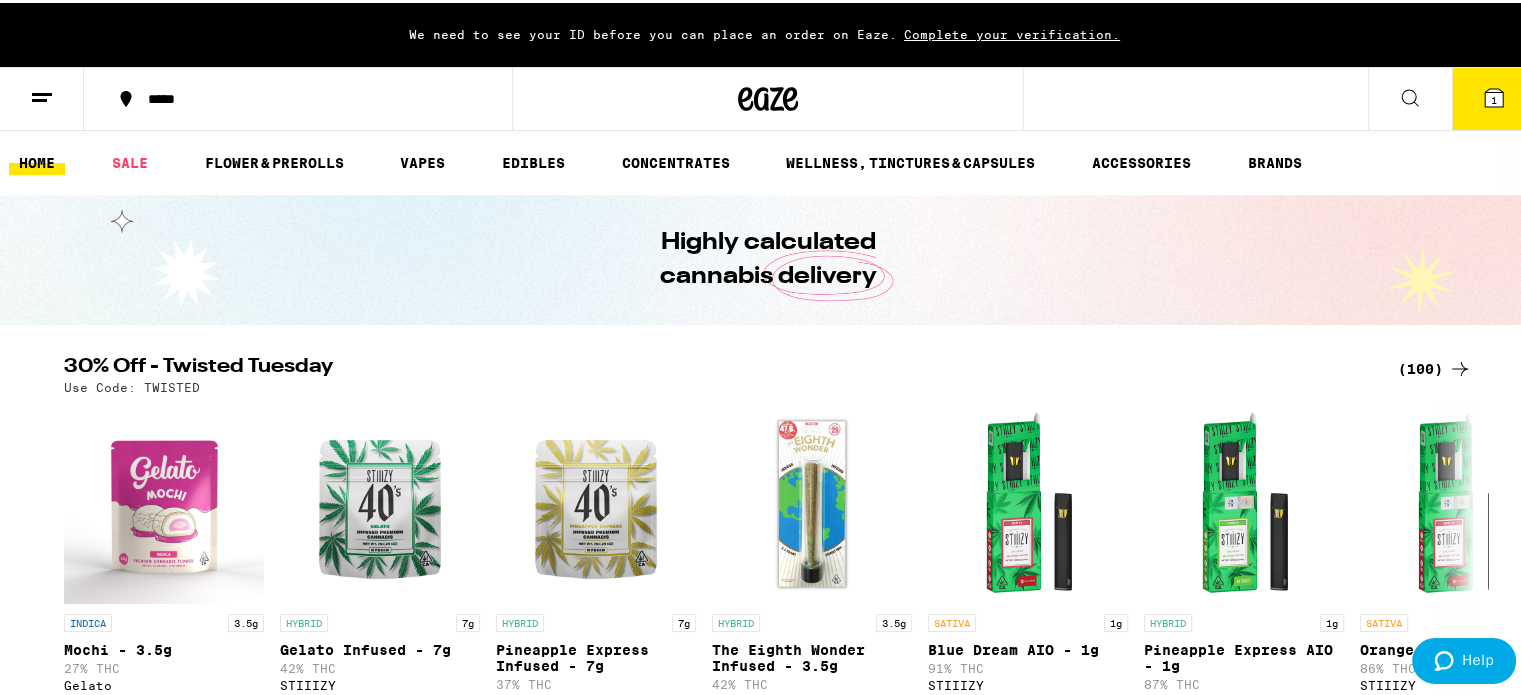 click 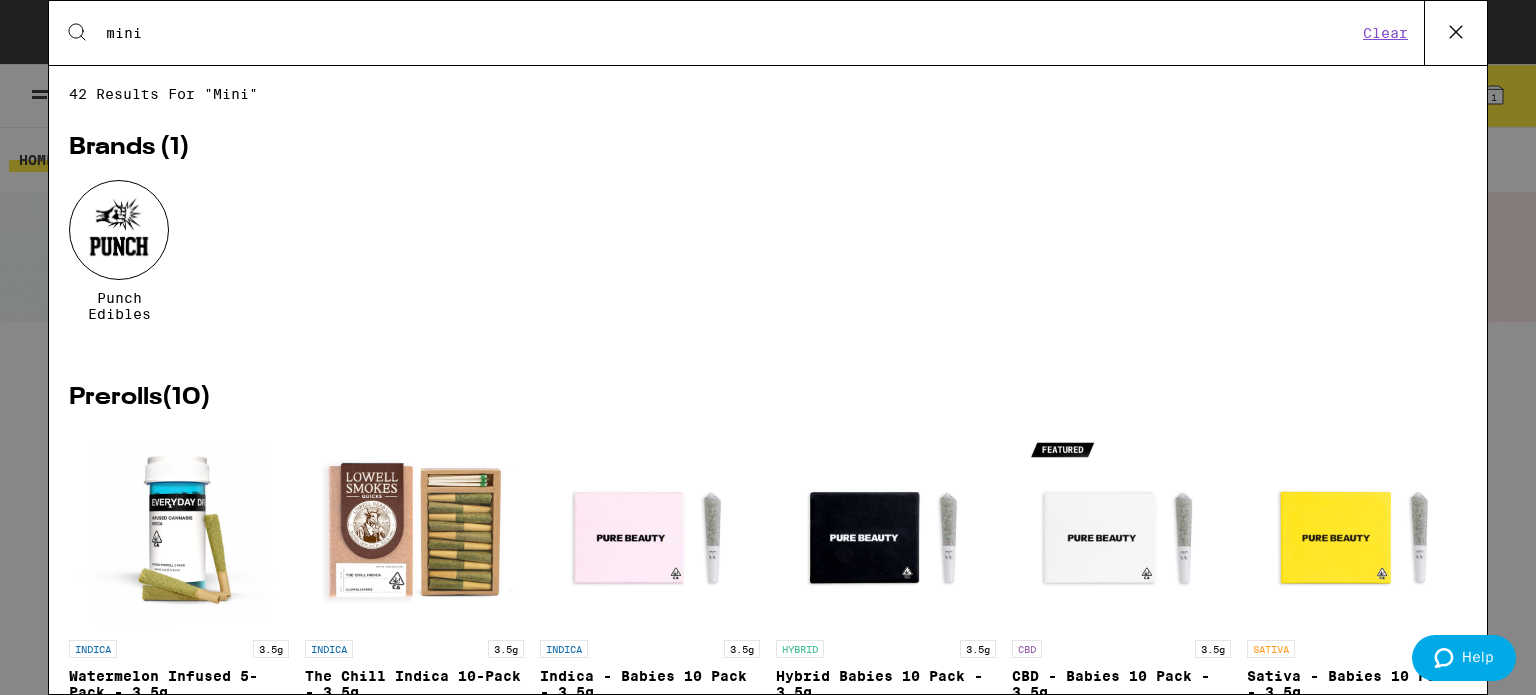 scroll, scrollTop: 548, scrollLeft: 0, axis: vertical 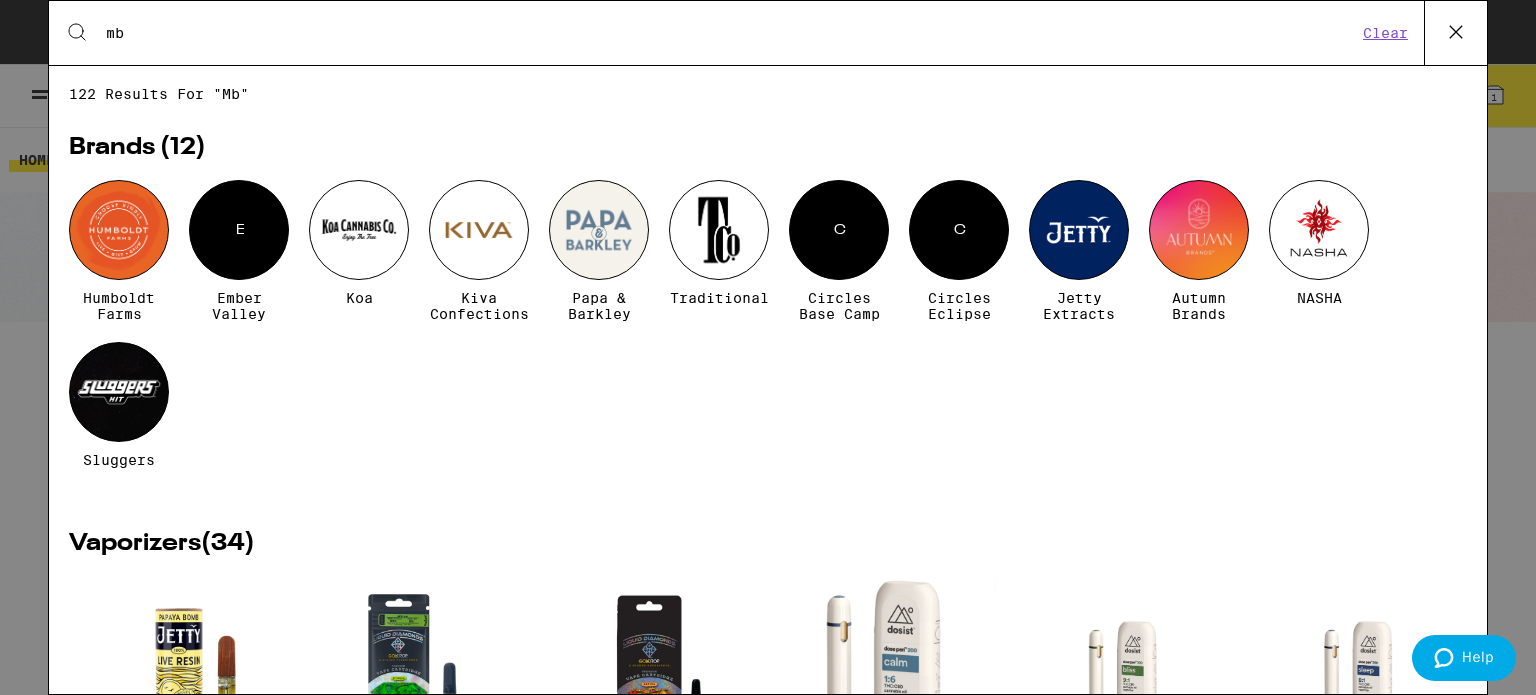 type on "m" 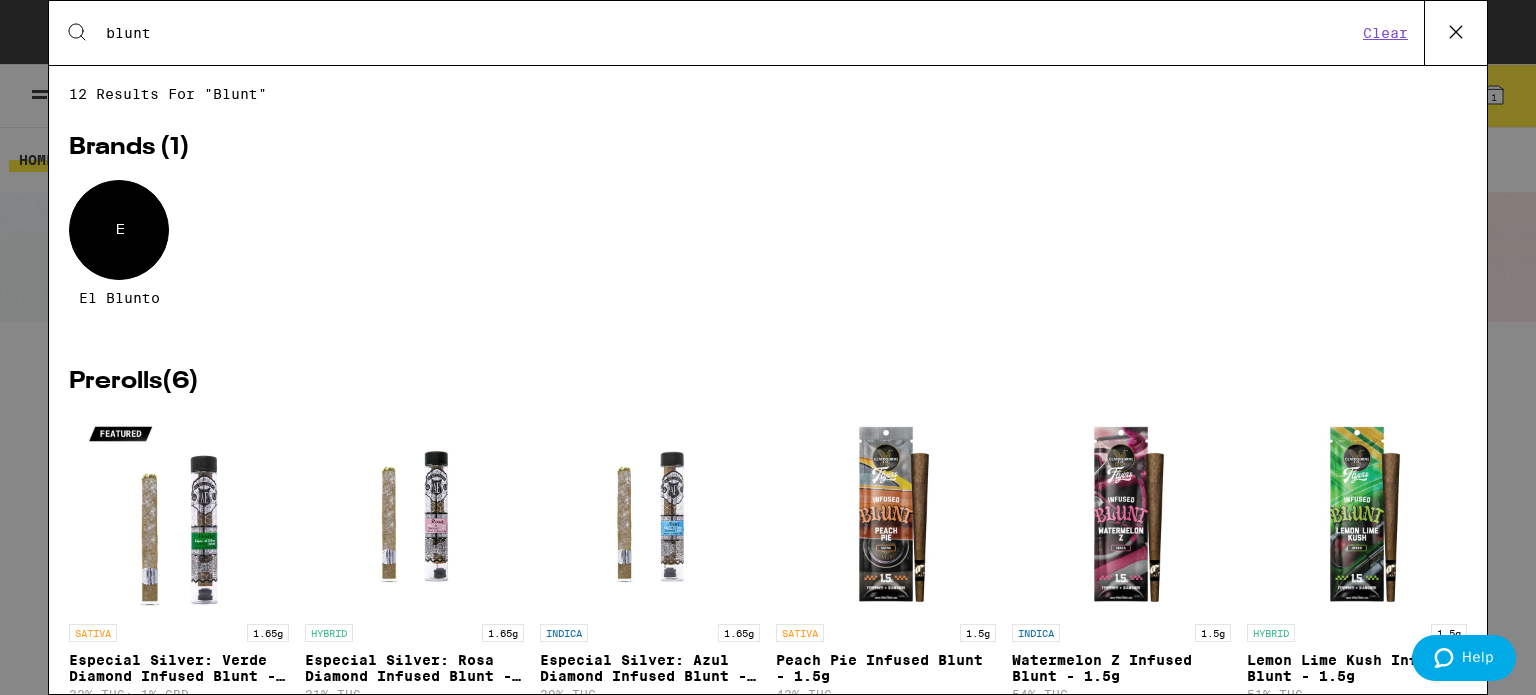 scroll, scrollTop: 548, scrollLeft: 0, axis: vertical 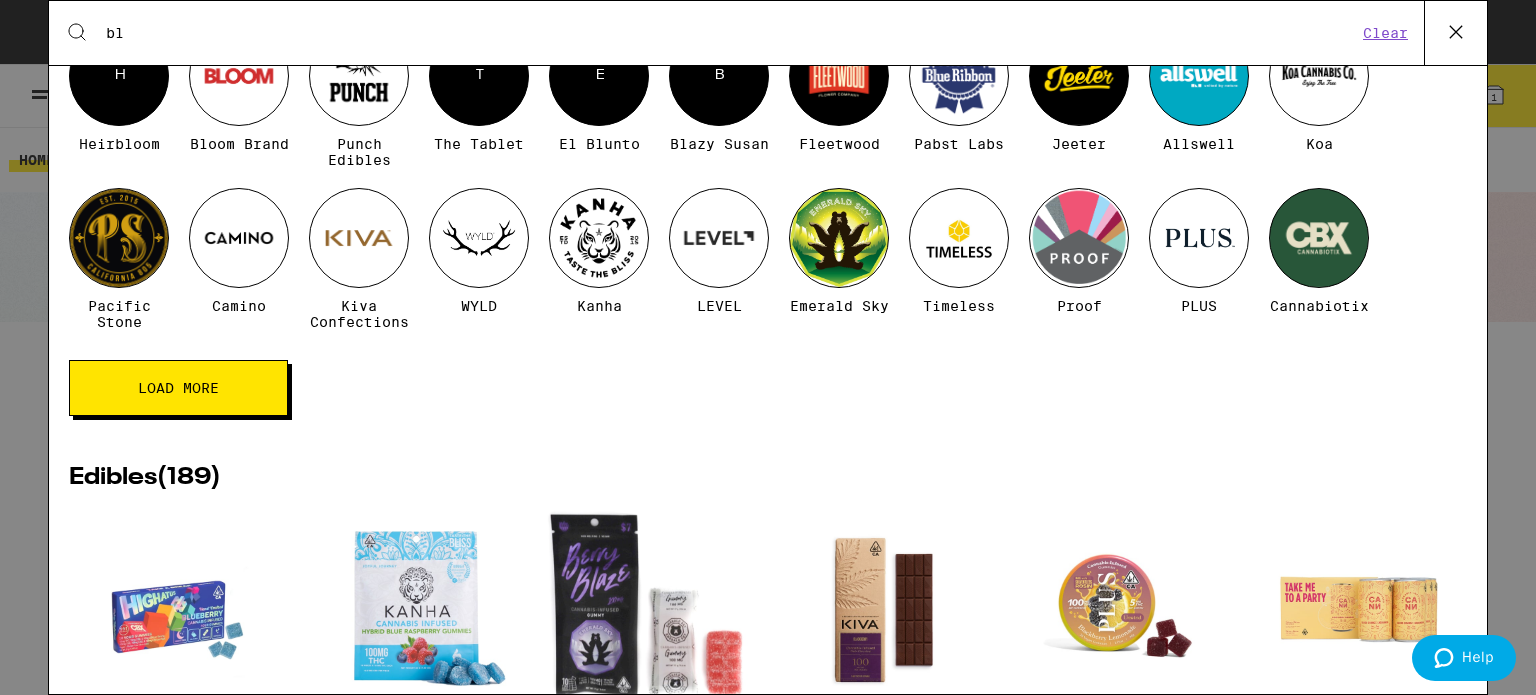 type on "b" 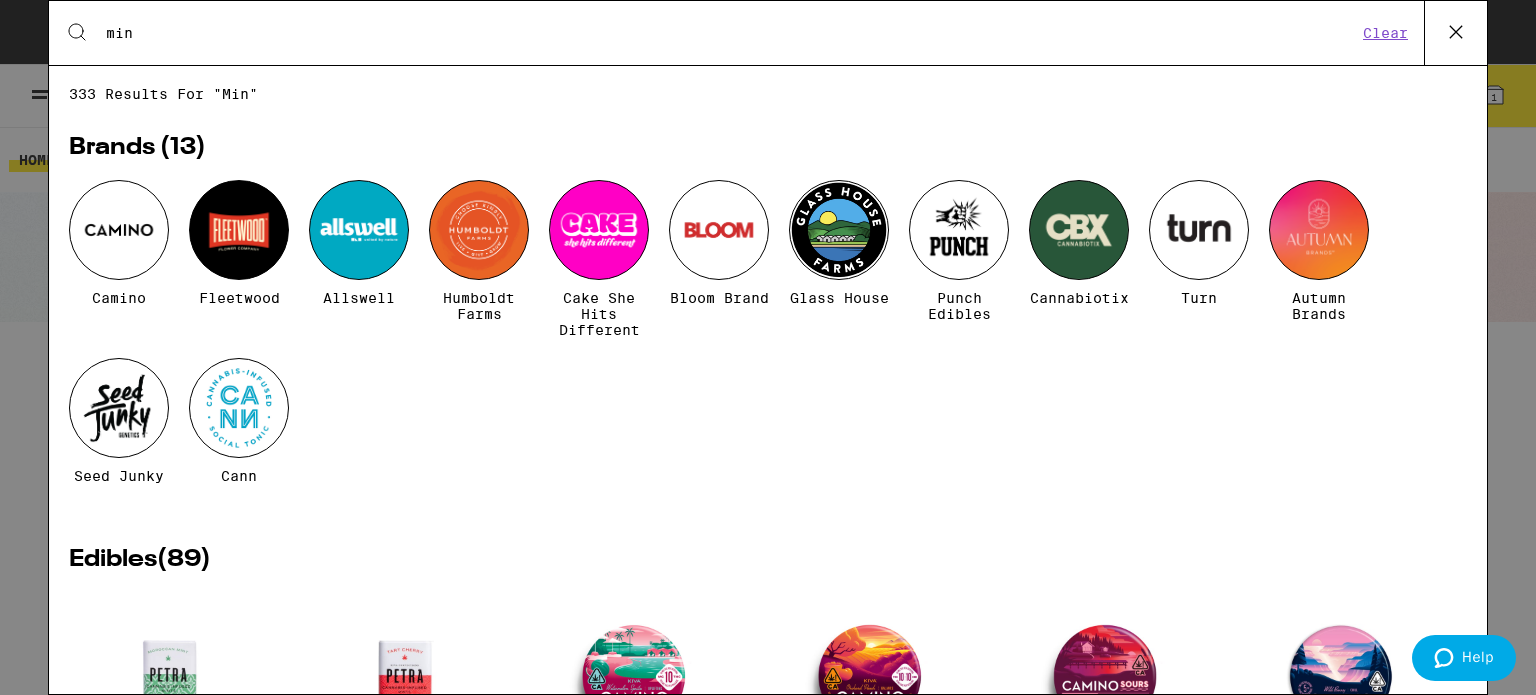 type on "mini" 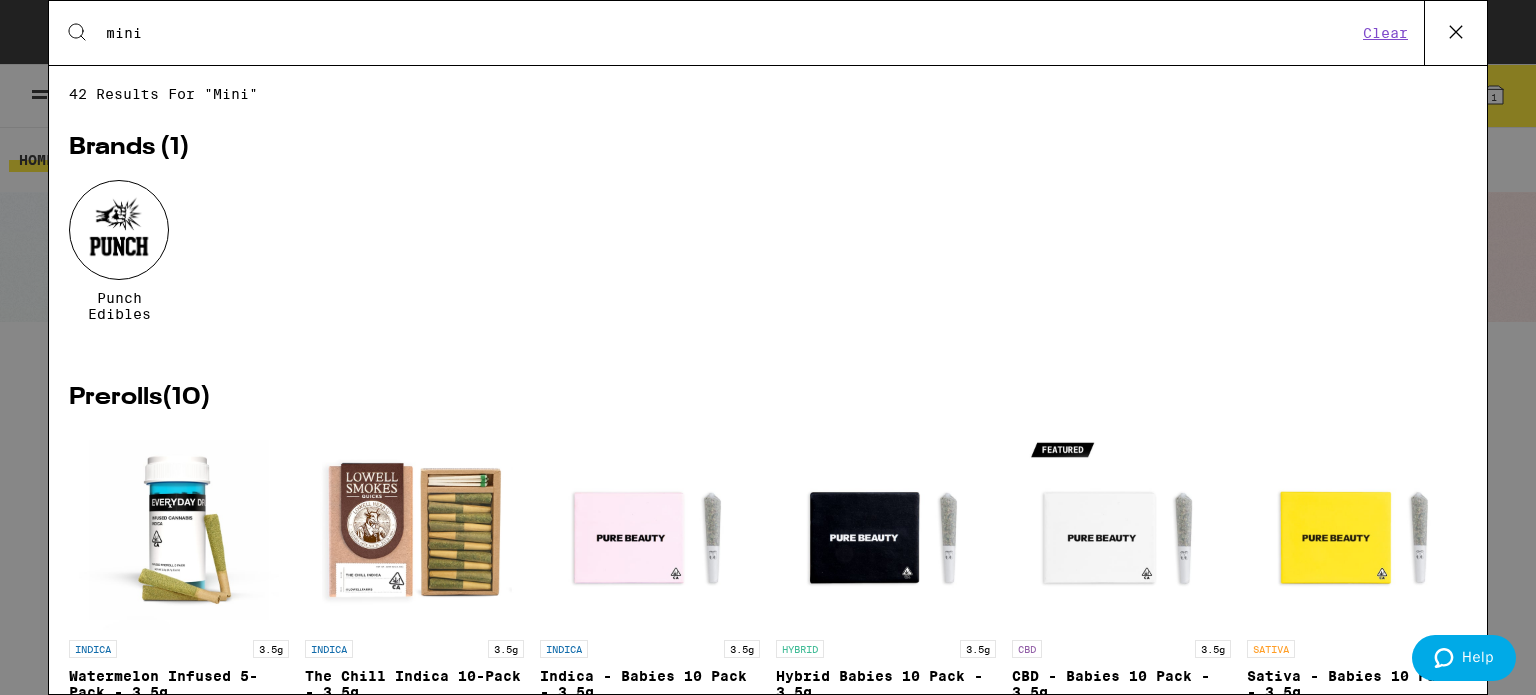 scroll, scrollTop: 548, scrollLeft: 0, axis: vertical 